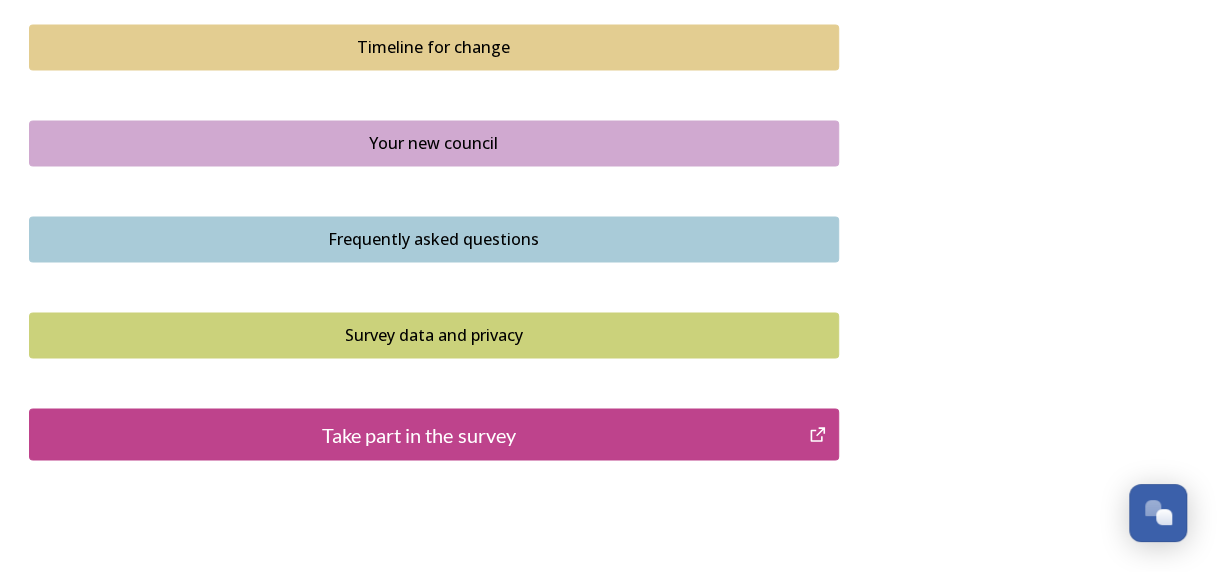 scroll, scrollTop: 1500, scrollLeft: 0, axis: vertical 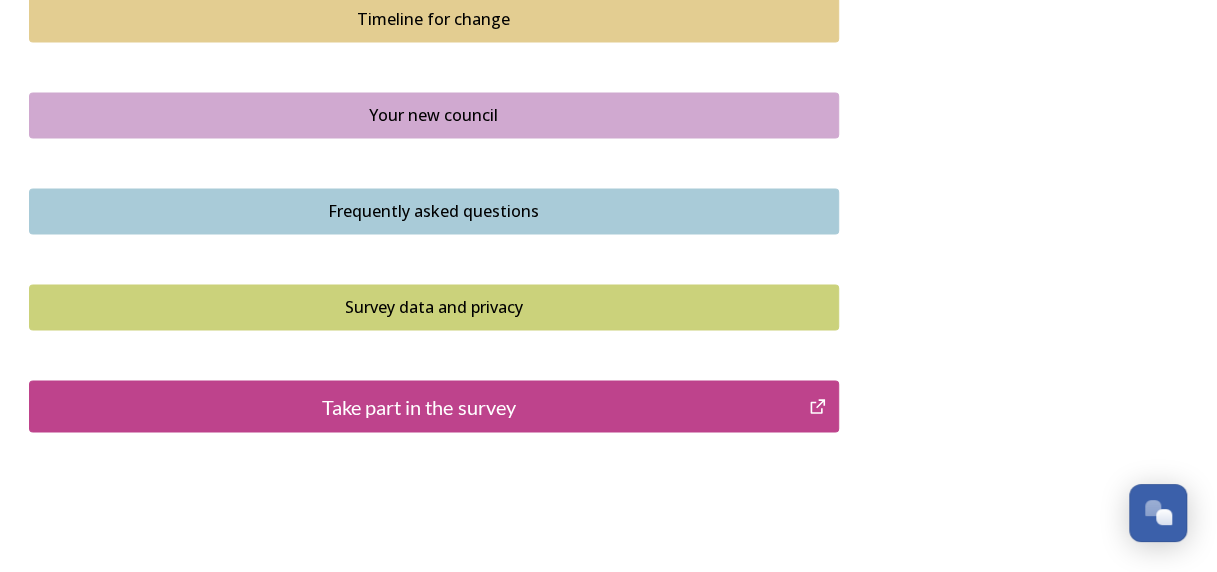 click on "Take part in the survey" at bounding box center (419, 406) 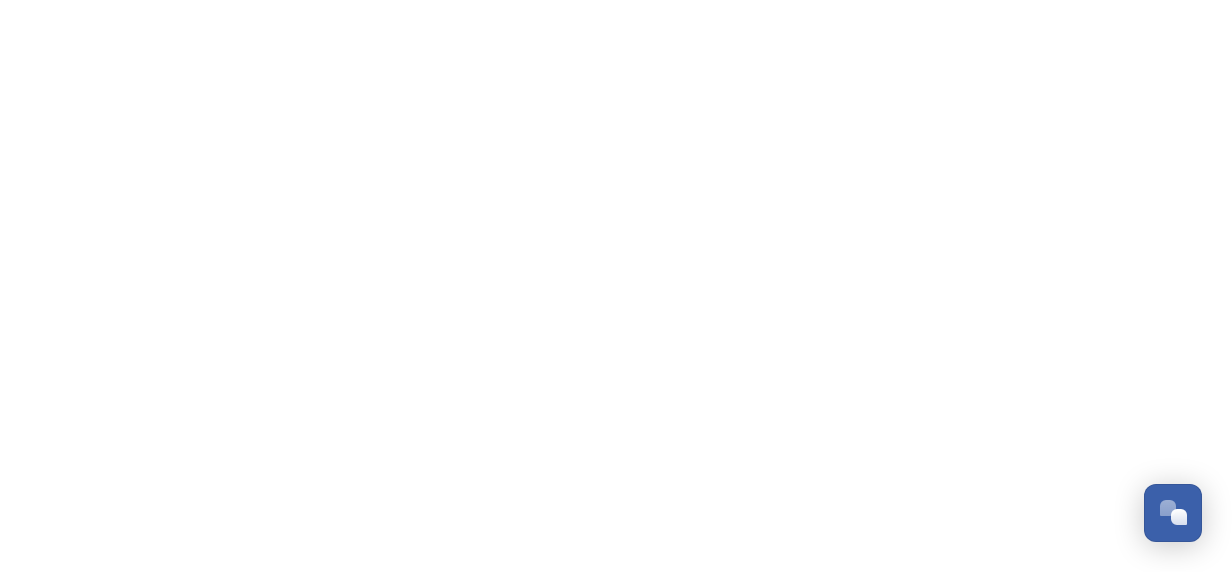 scroll, scrollTop: 0, scrollLeft: 0, axis: both 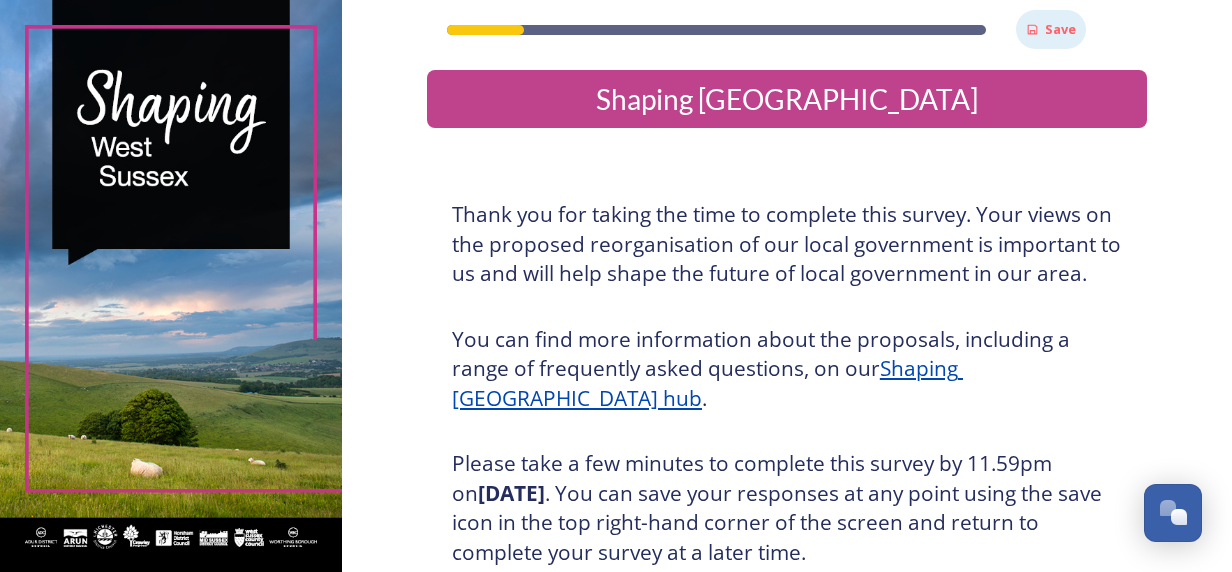 click 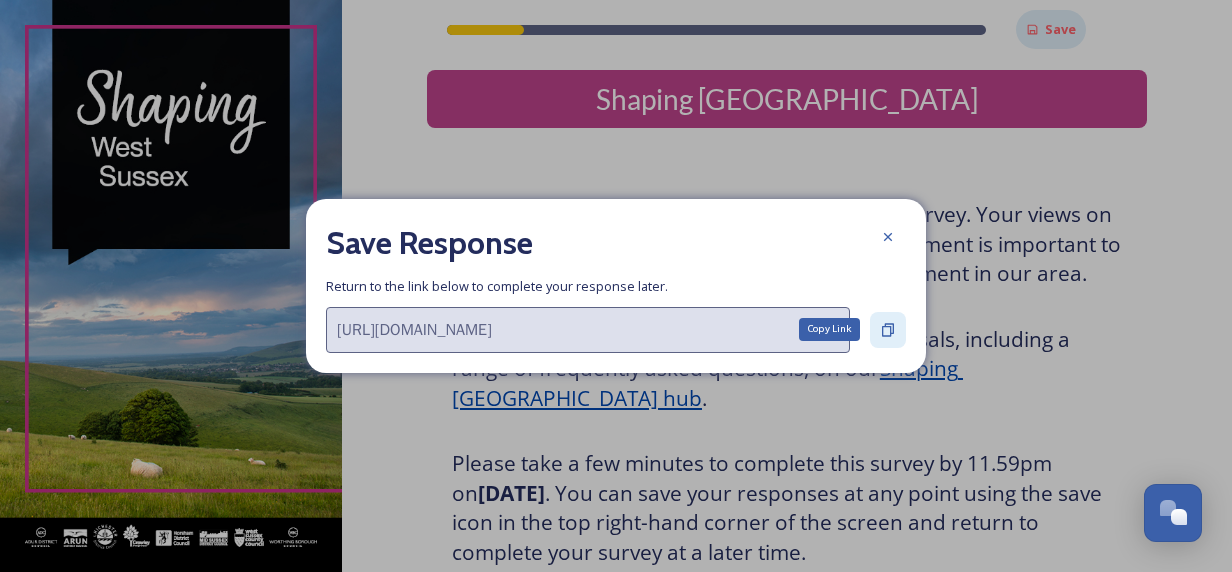 click 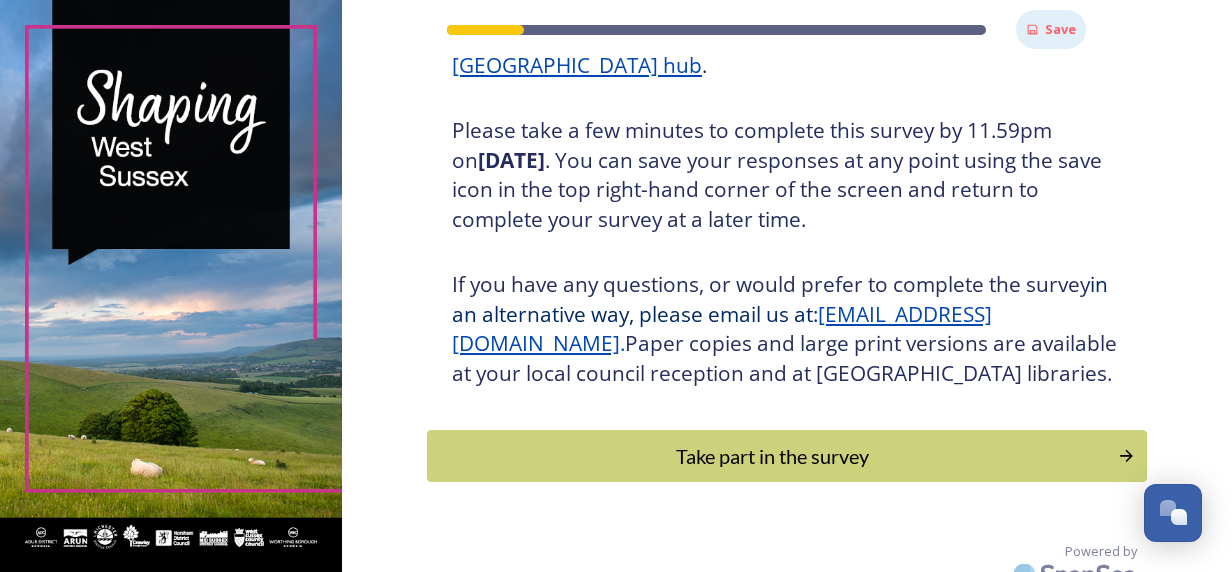 scroll, scrollTop: 388, scrollLeft: 0, axis: vertical 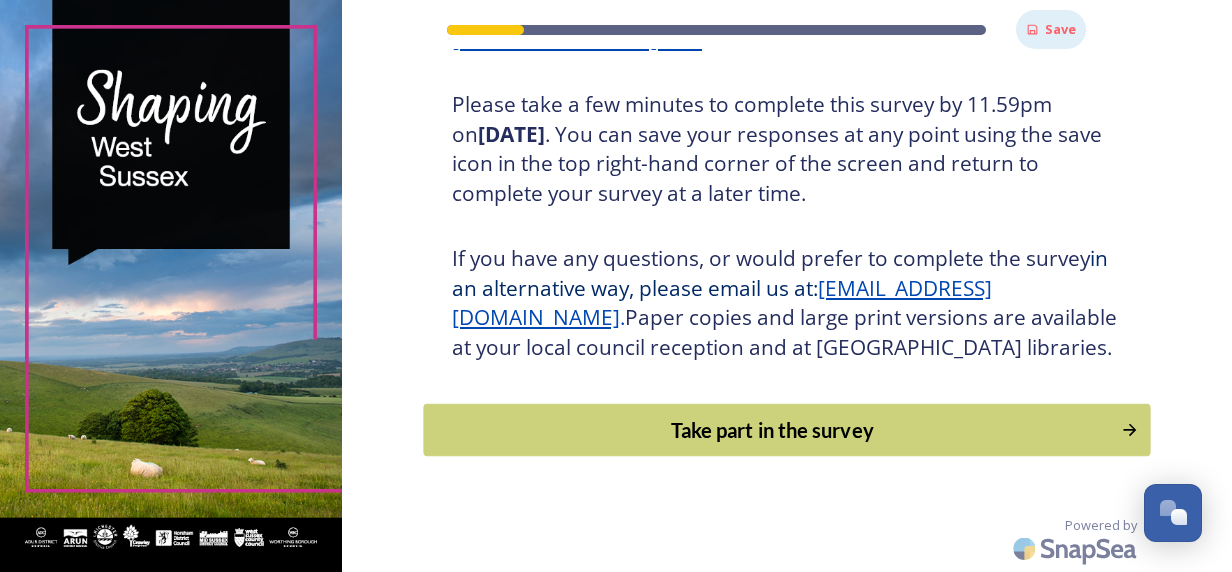 click on "Take part in the survey" at bounding box center [772, 430] 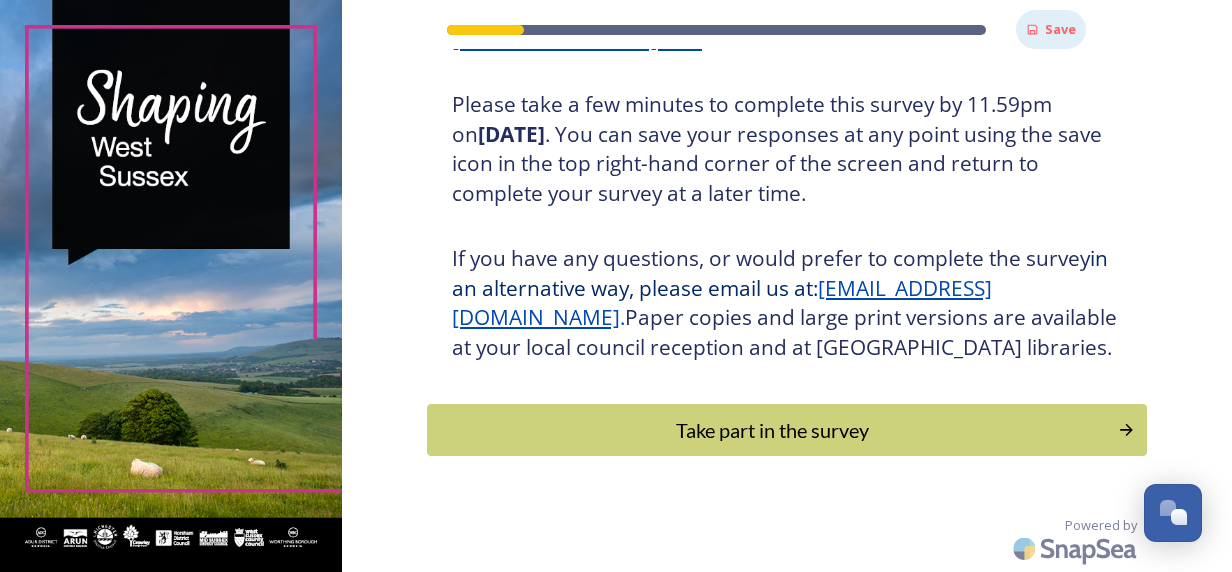 scroll, scrollTop: 0, scrollLeft: 0, axis: both 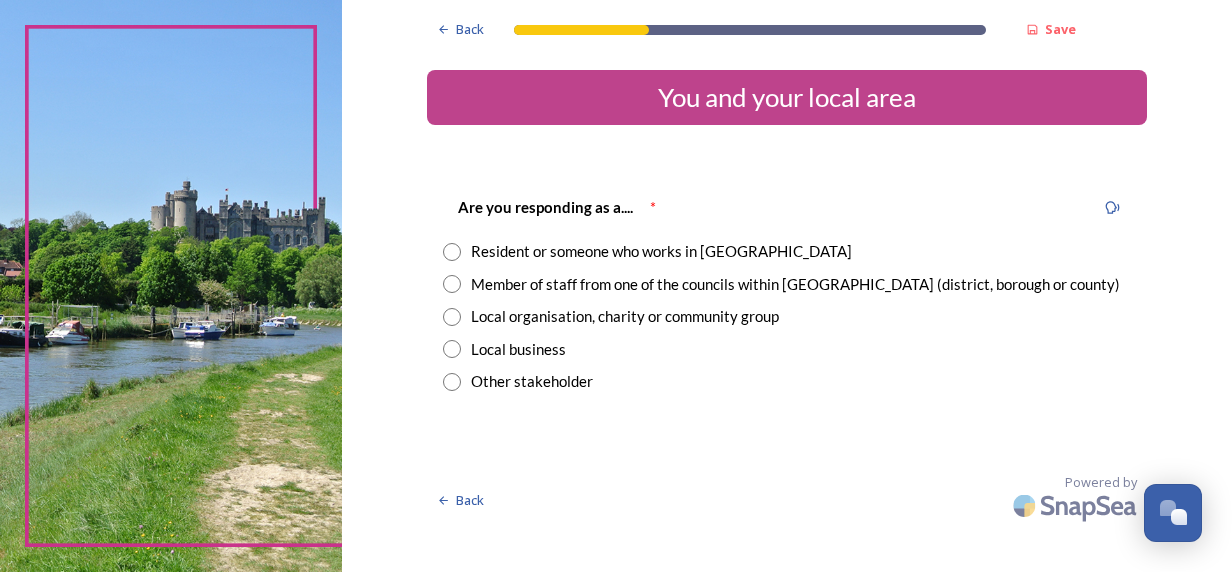 click at bounding box center [452, 252] 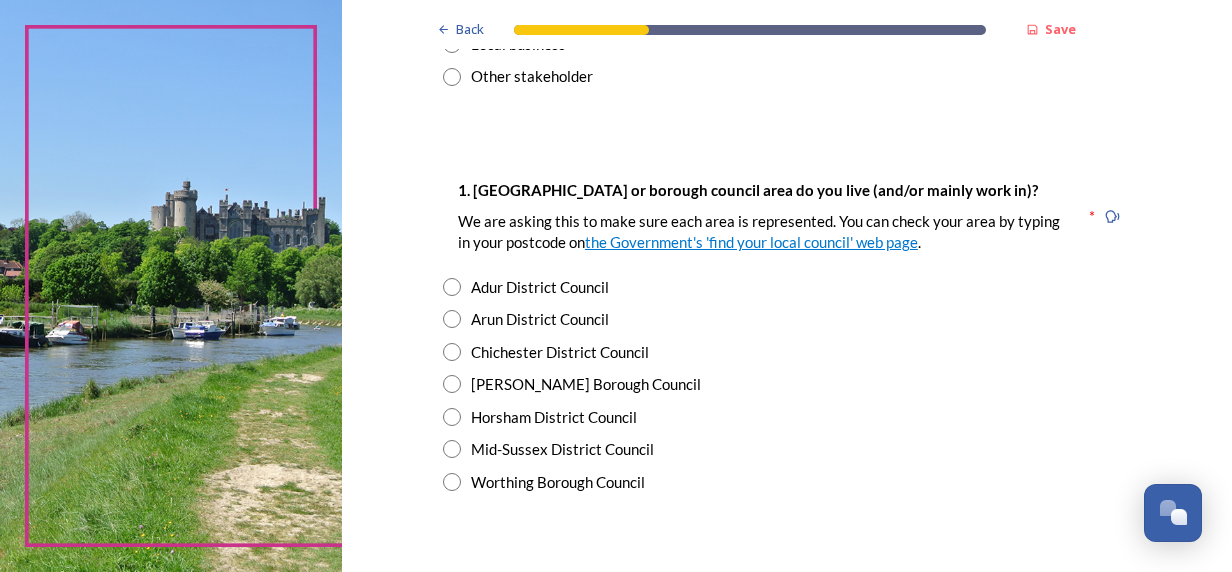 scroll, scrollTop: 333, scrollLeft: 0, axis: vertical 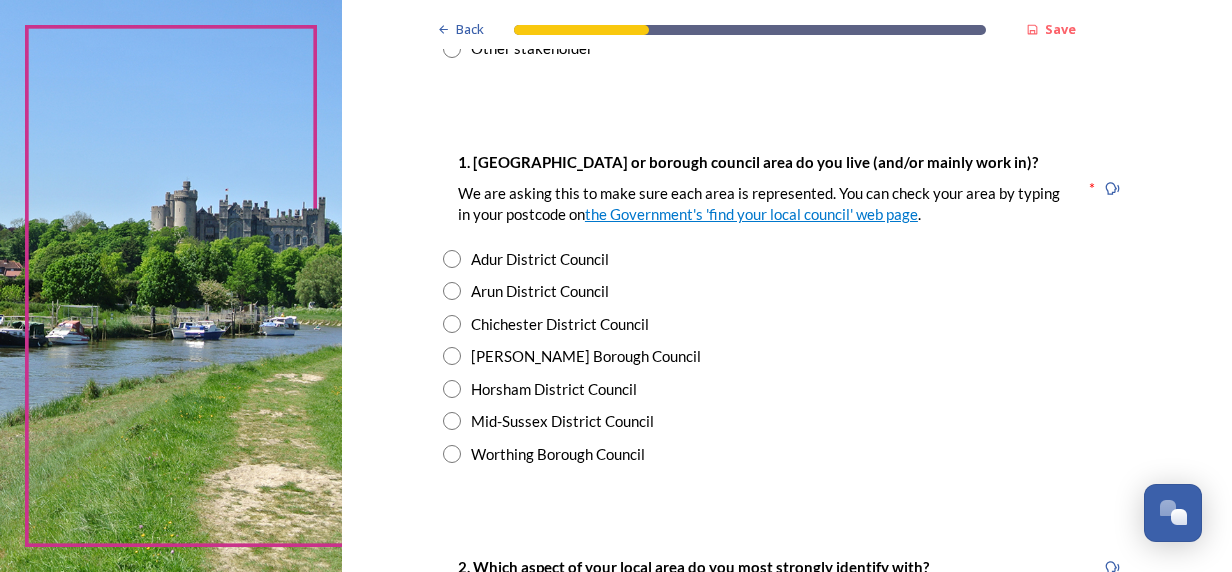 click at bounding box center (452, 356) 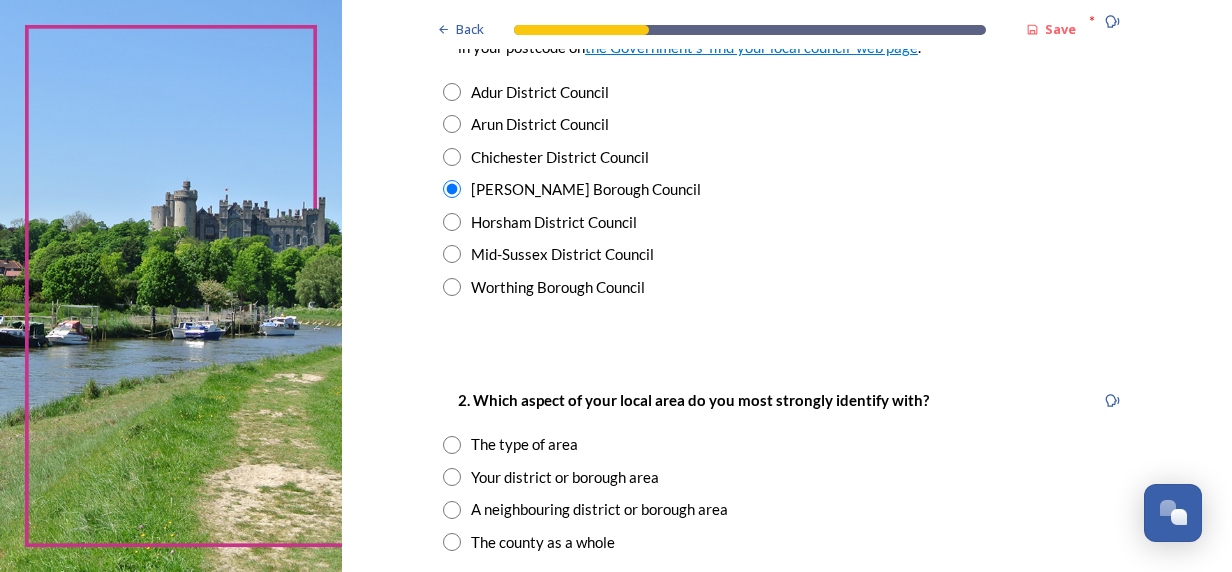 scroll, scrollTop: 666, scrollLeft: 0, axis: vertical 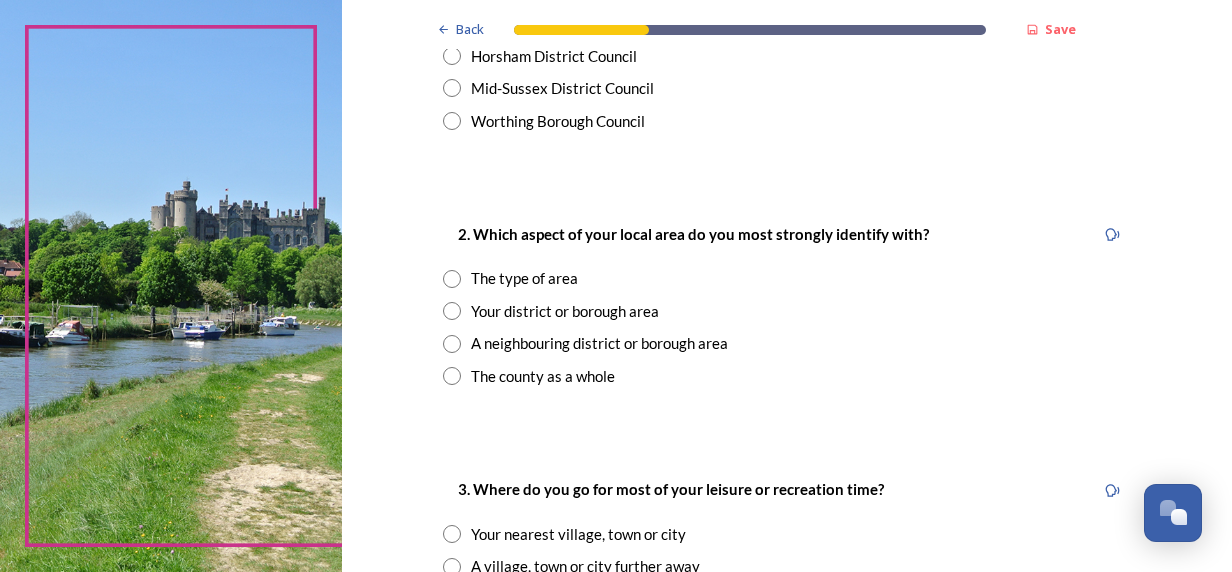 click at bounding box center (452, 376) 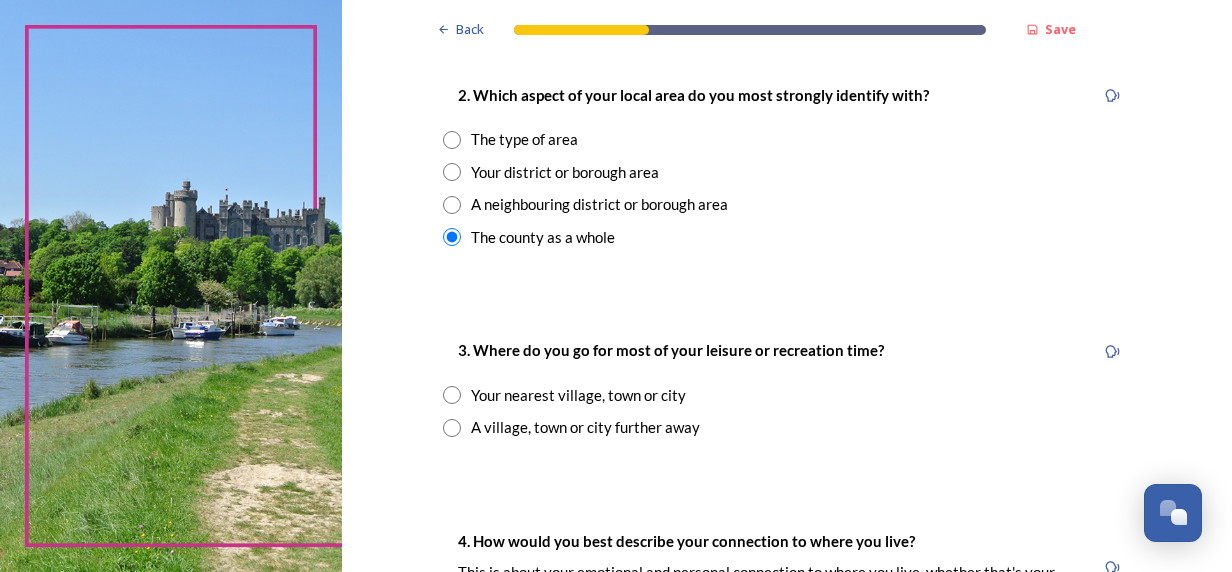 scroll, scrollTop: 833, scrollLeft: 0, axis: vertical 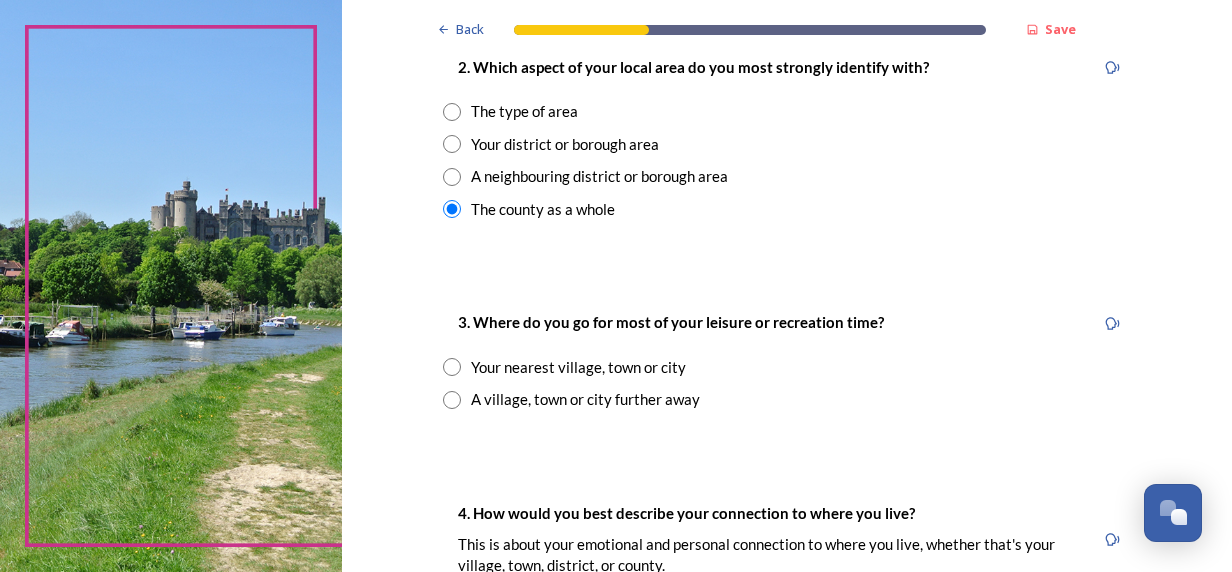 click at bounding box center (452, 400) 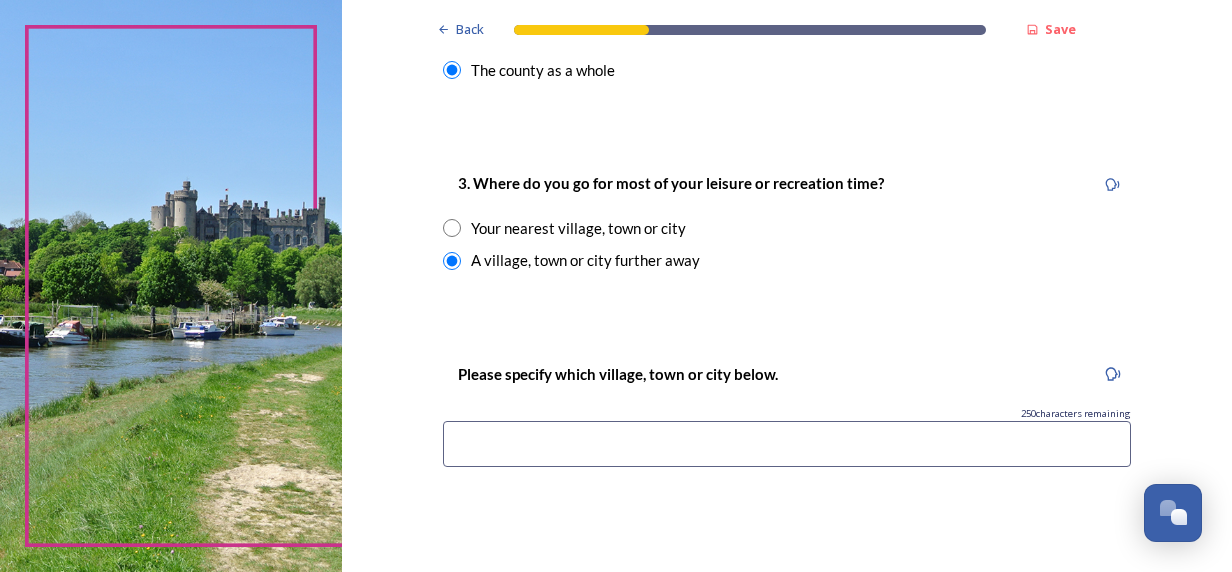 scroll, scrollTop: 1000, scrollLeft: 0, axis: vertical 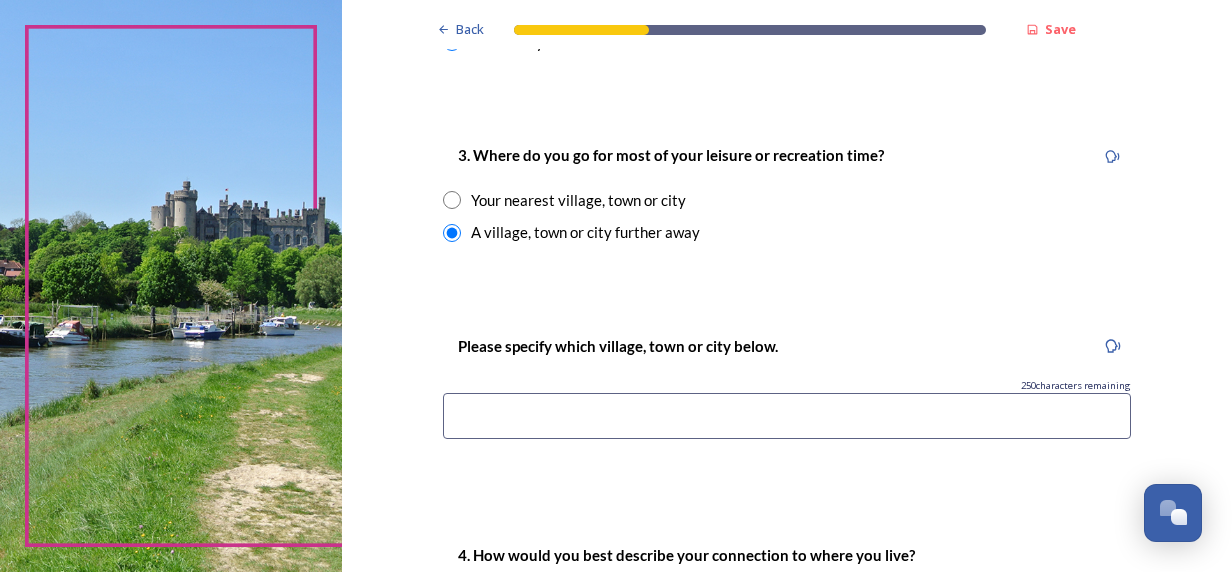 click at bounding box center [787, 416] 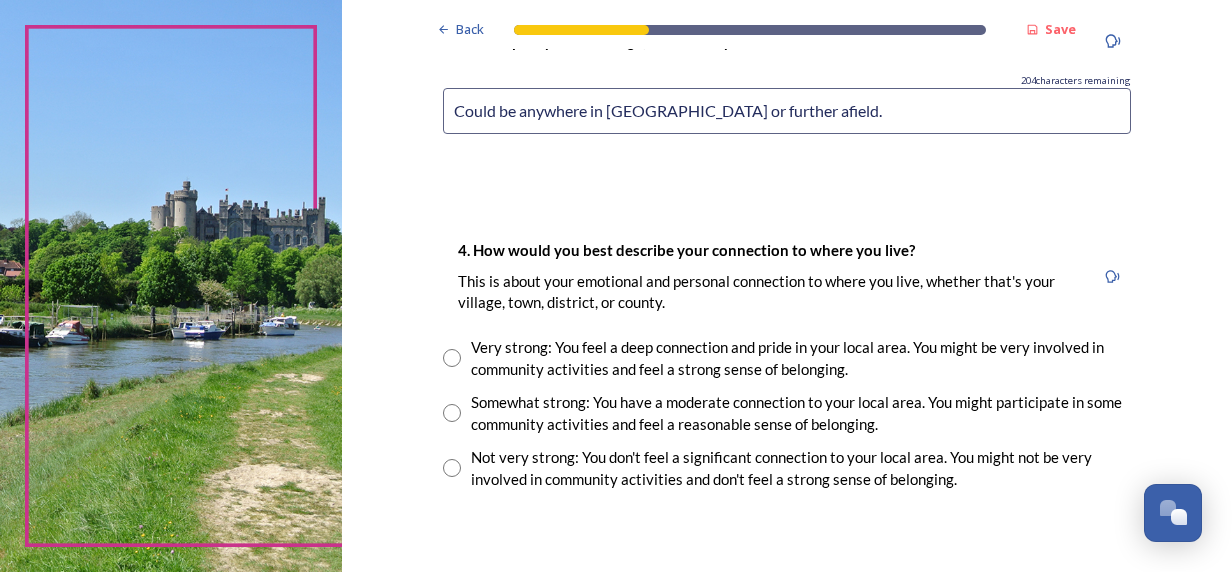 scroll, scrollTop: 1333, scrollLeft: 0, axis: vertical 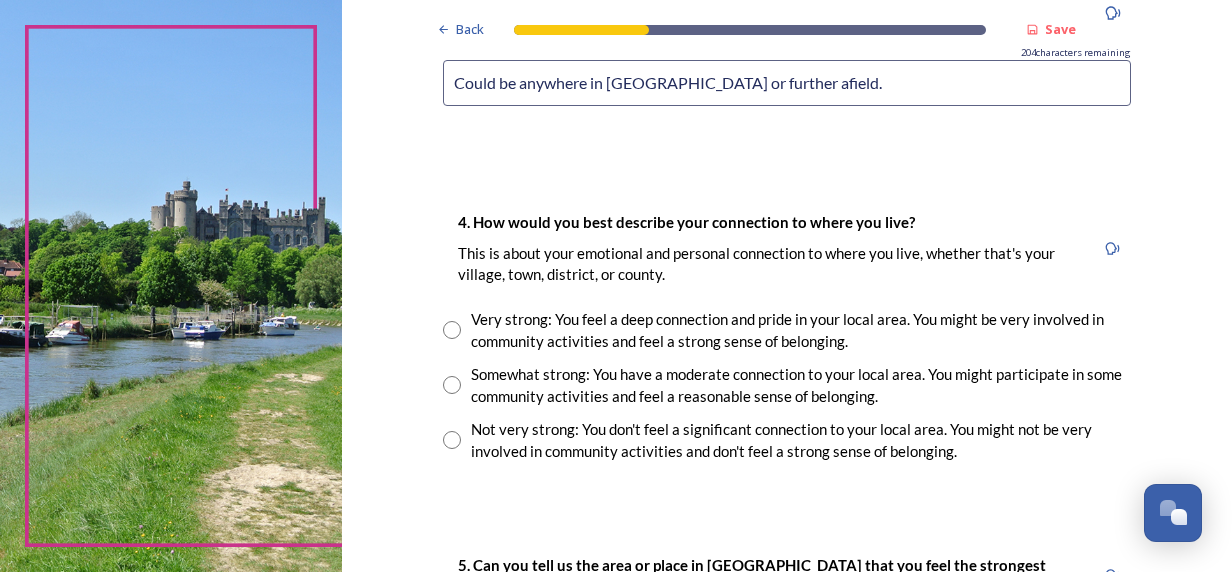 type on "Could be anywhere in [GEOGRAPHIC_DATA] or further afield." 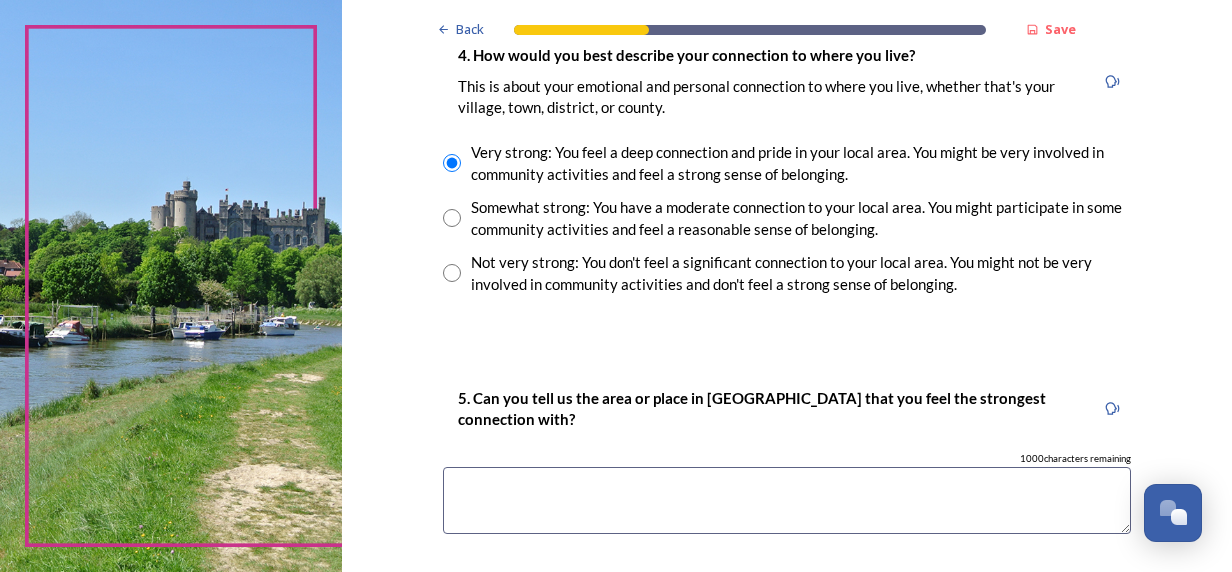 scroll, scrollTop: 1666, scrollLeft: 0, axis: vertical 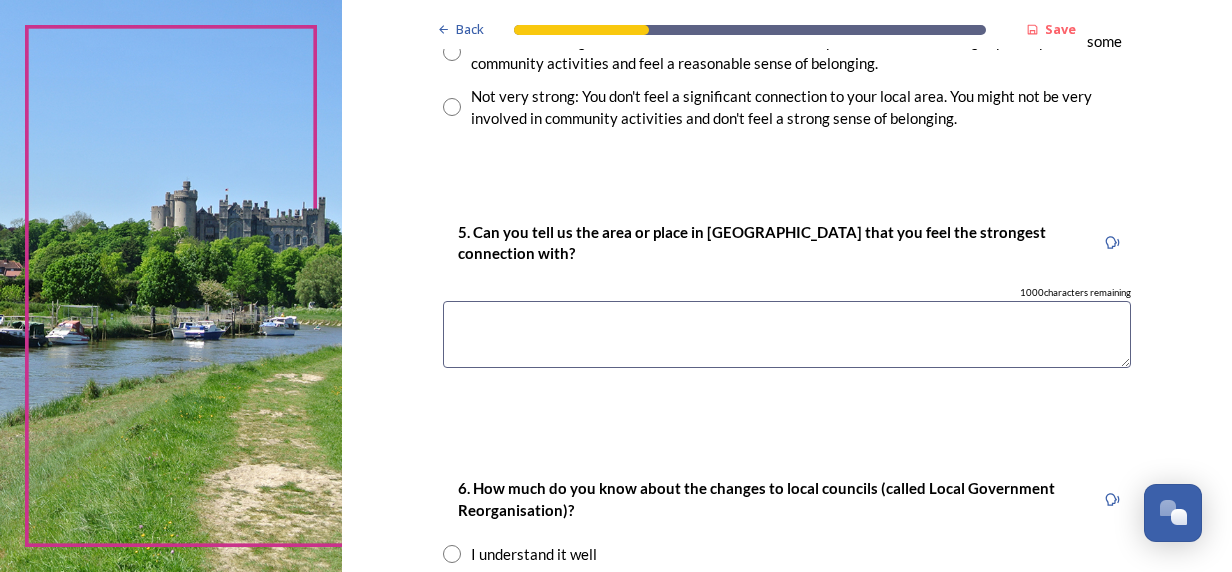 click at bounding box center [787, 334] 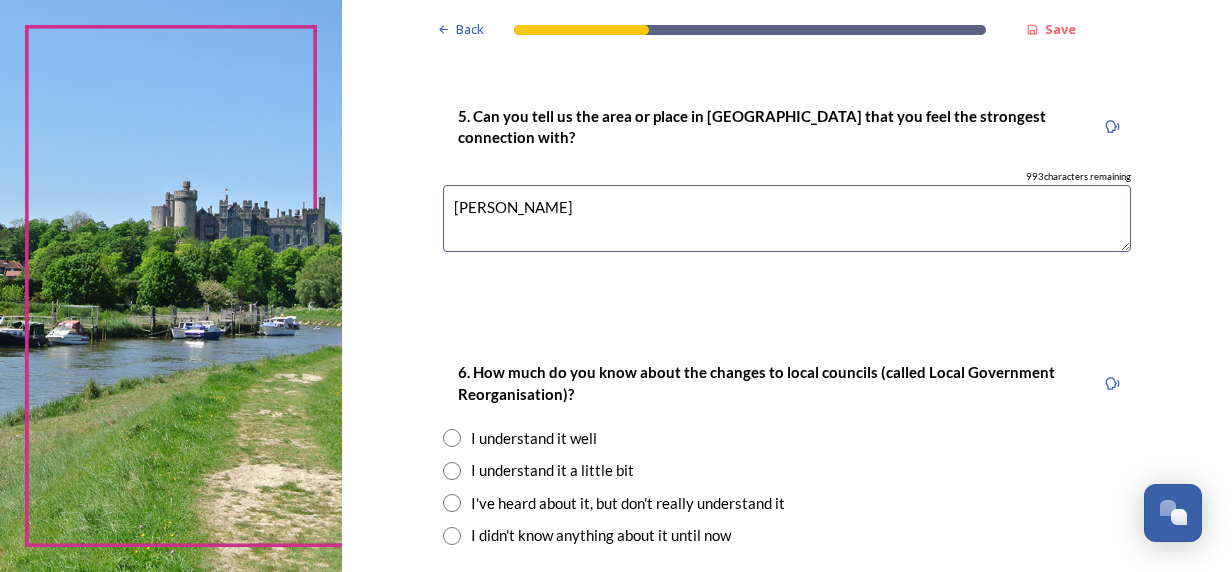 scroll, scrollTop: 1833, scrollLeft: 0, axis: vertical 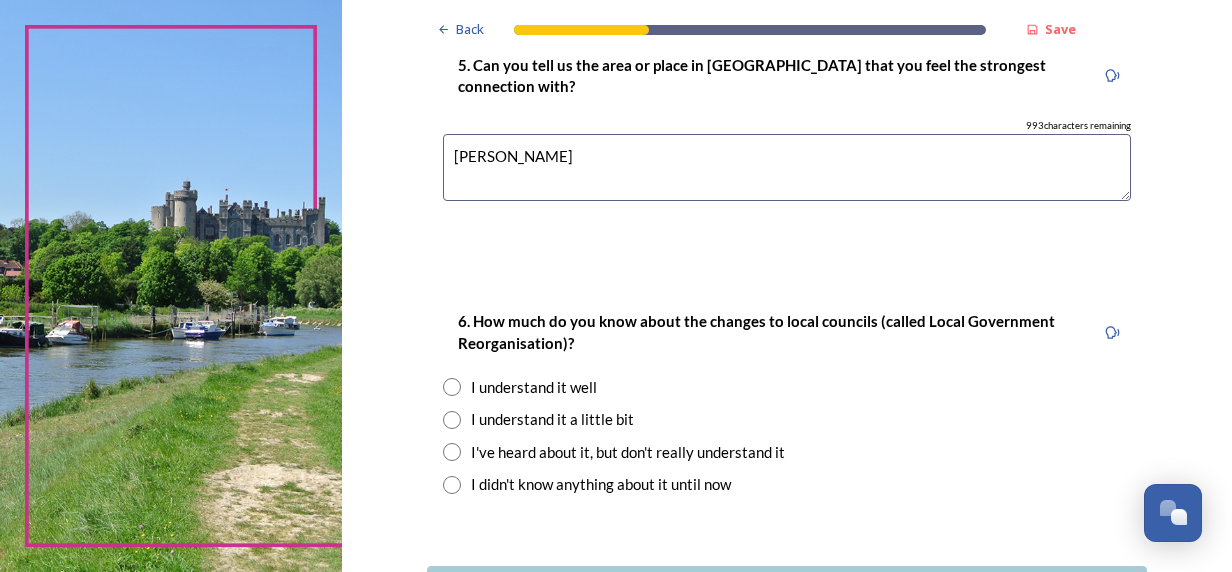 type on "[PERSON_NAME]" 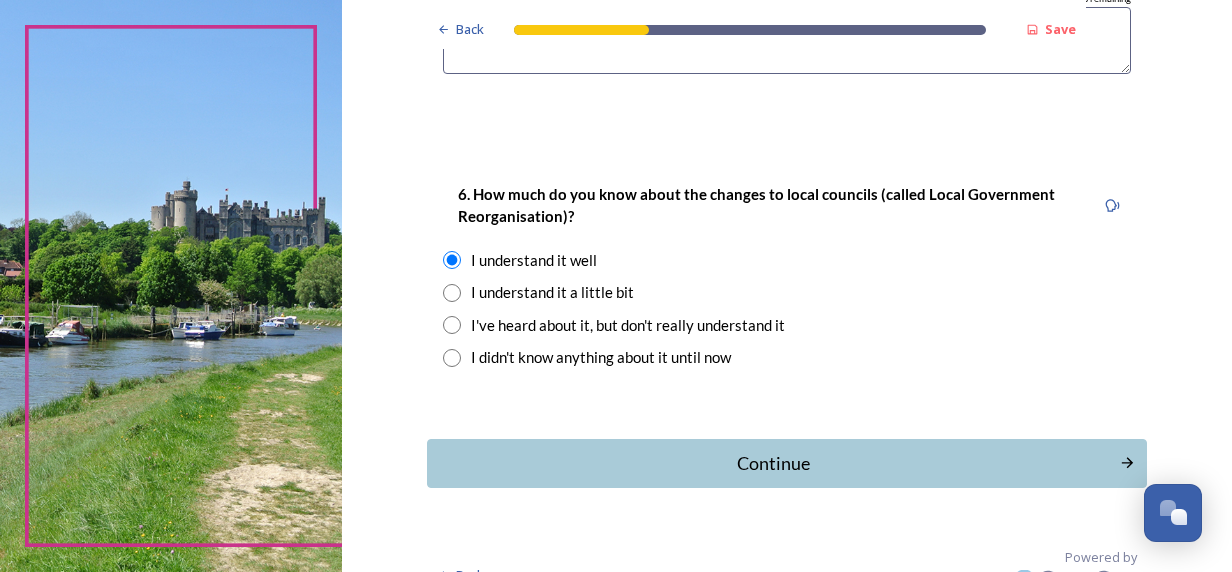 scroll, scrollTop: 1990, scrollLeft: 0, axis: vertical 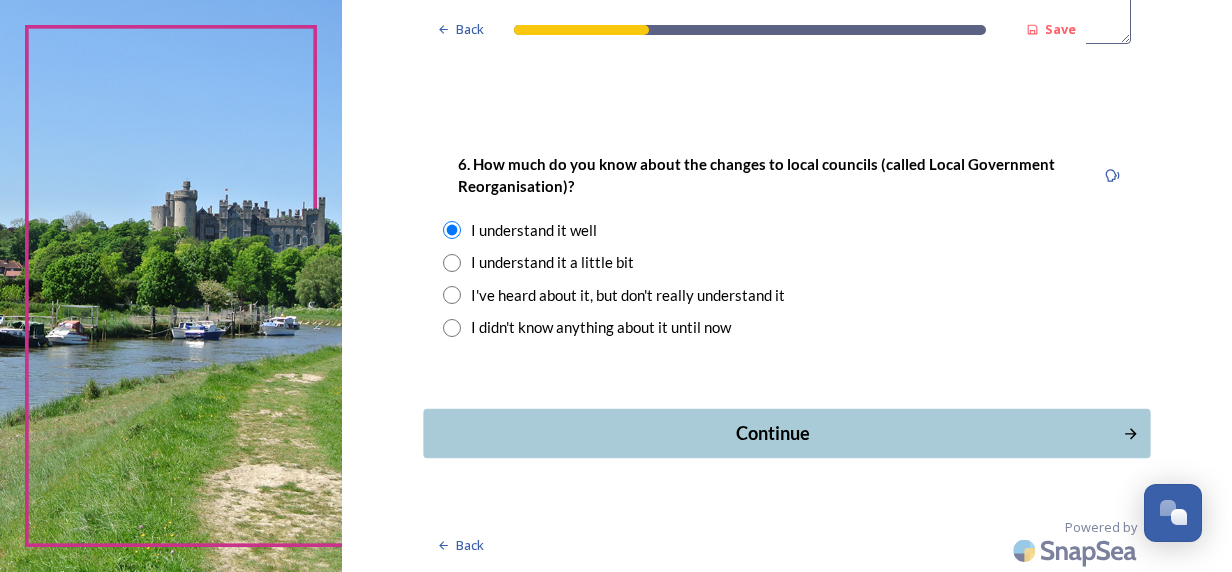 click on "Continue" at bounding box center [772, 433] 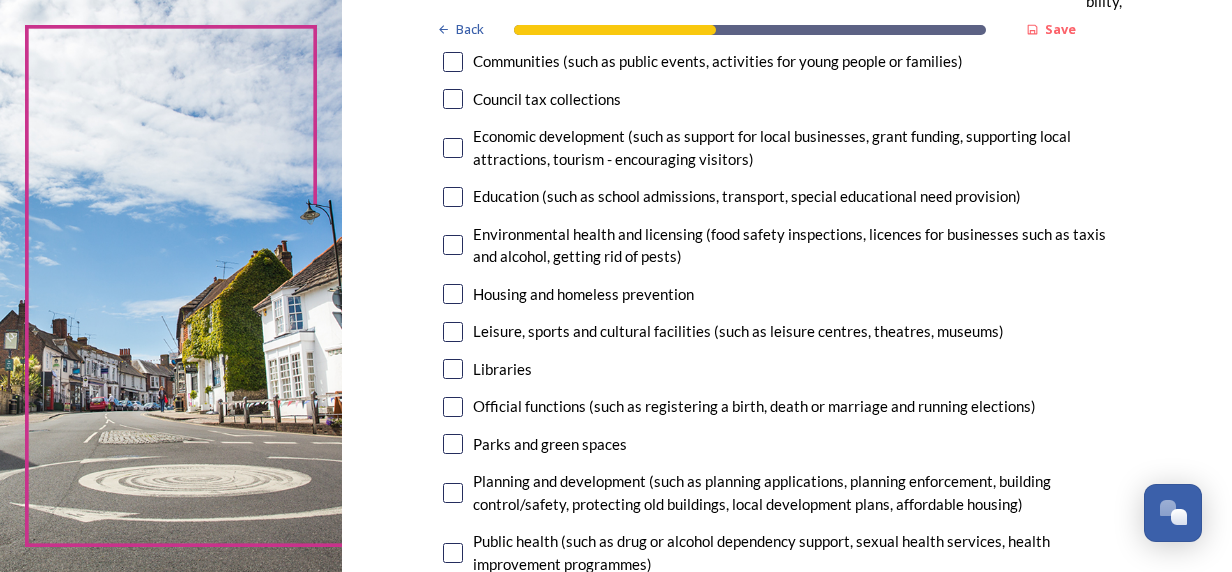 scroll, scrollTop: 500, scrollLeft: 0, axis: vertical 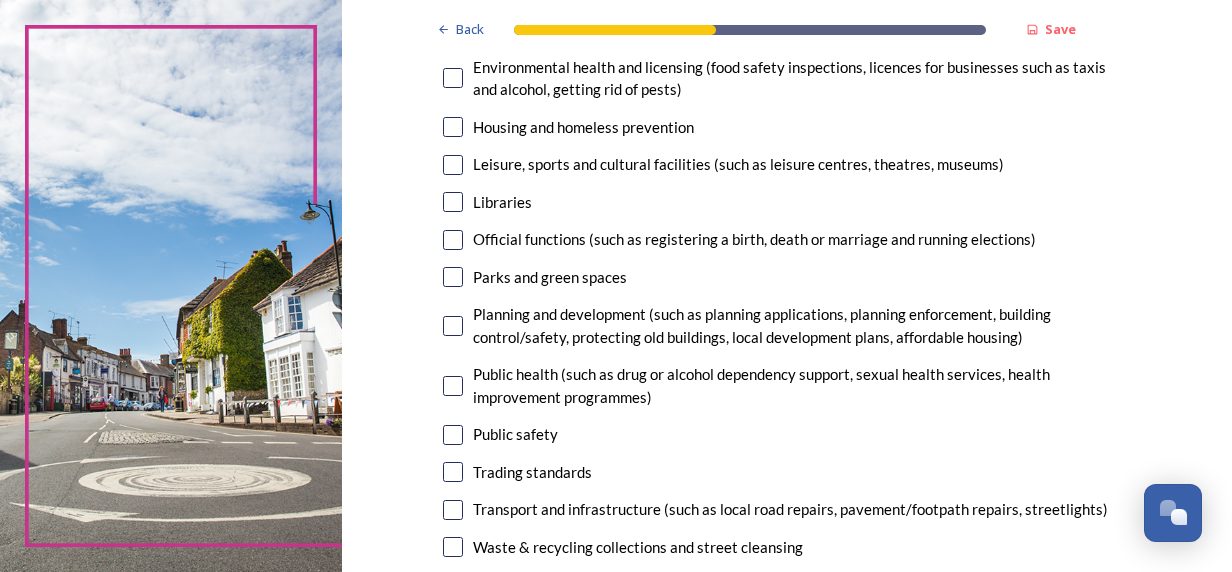 click at bounding box center (453, 277) 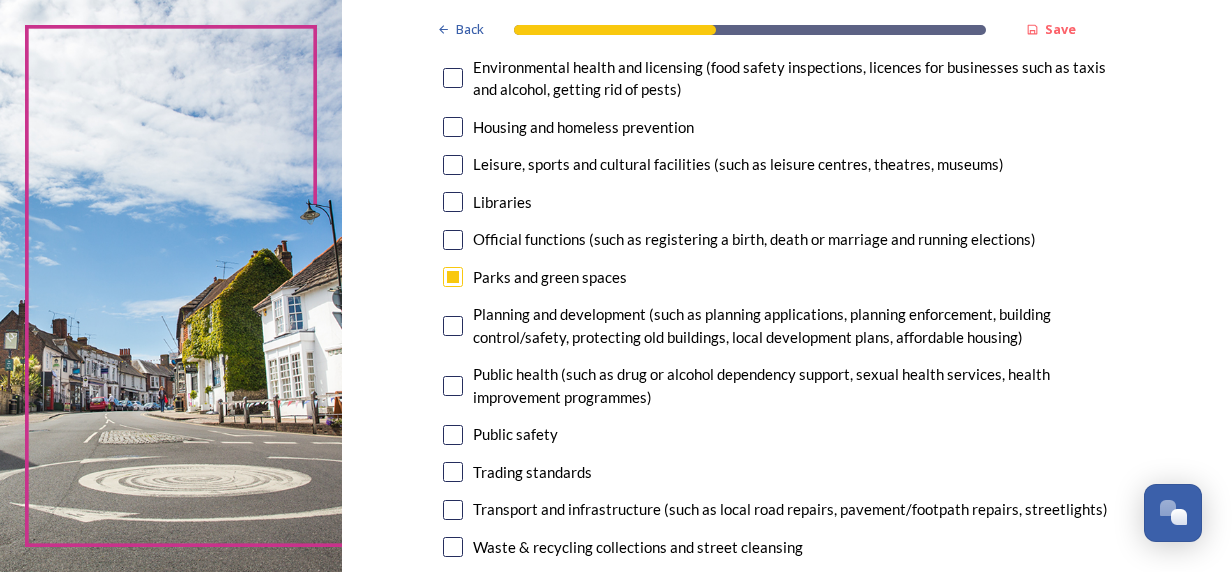 click at bounding box center [453, 240] 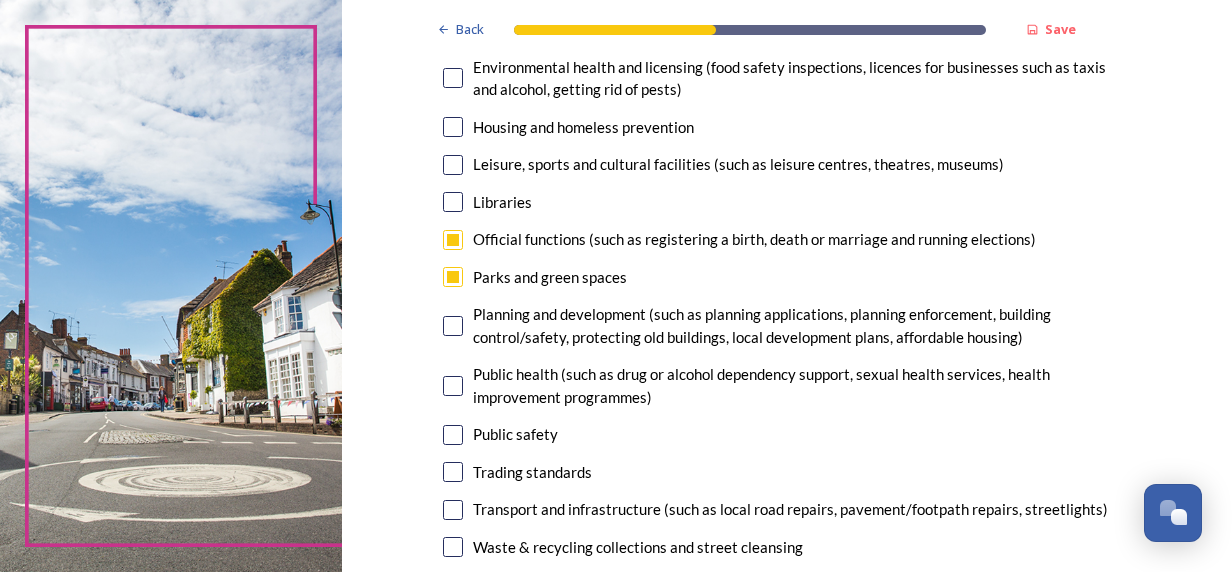 click at bounding box center [453, 326] 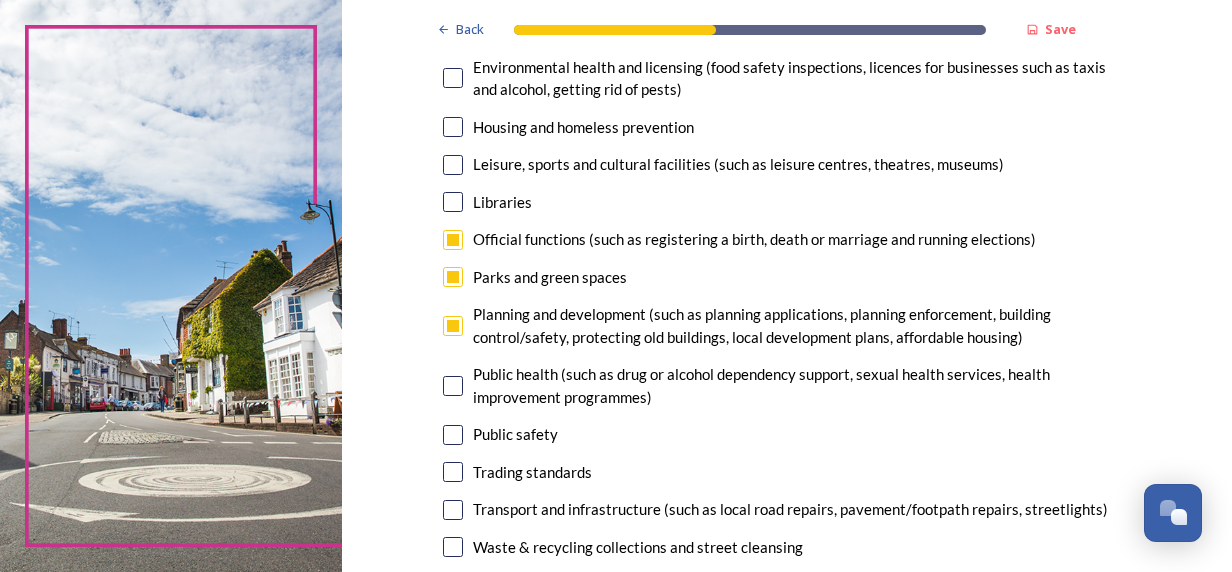 scroll, scrollTop: 666, scrollLeft: 0, axis: vertical 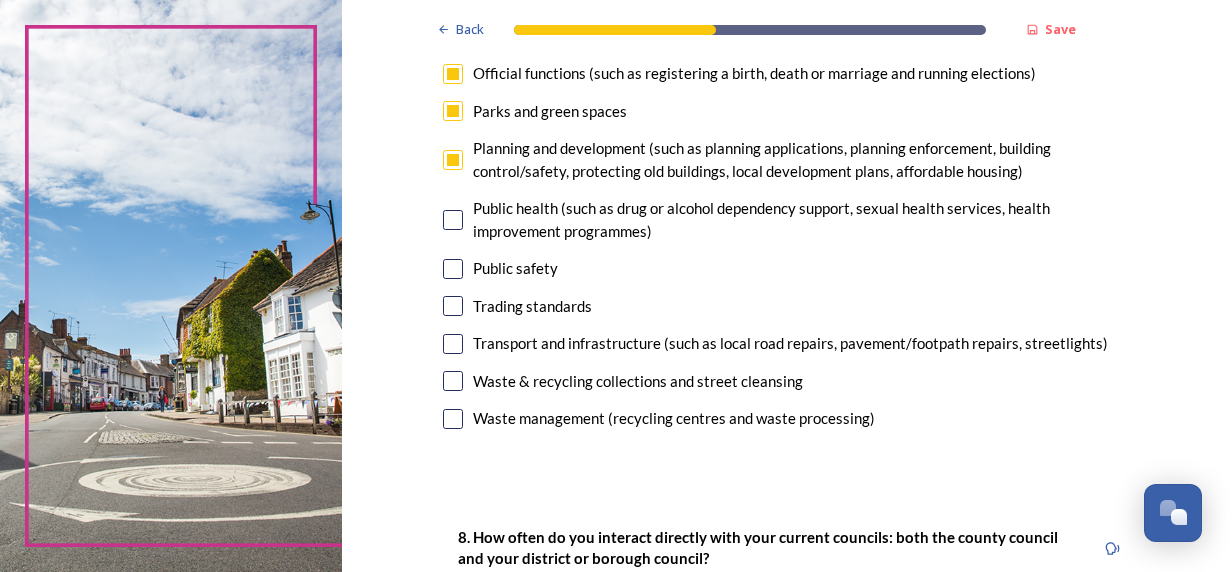 click at bounding box center [453, 381] 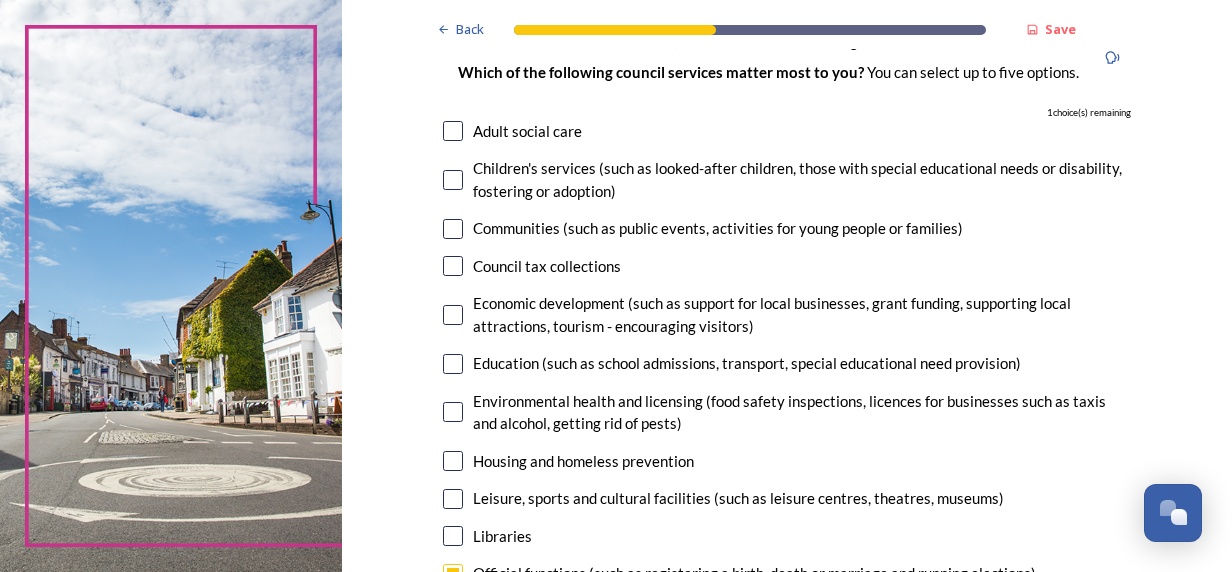 scroll, scrollTop: 0, scrollLeft: 0, axis: both 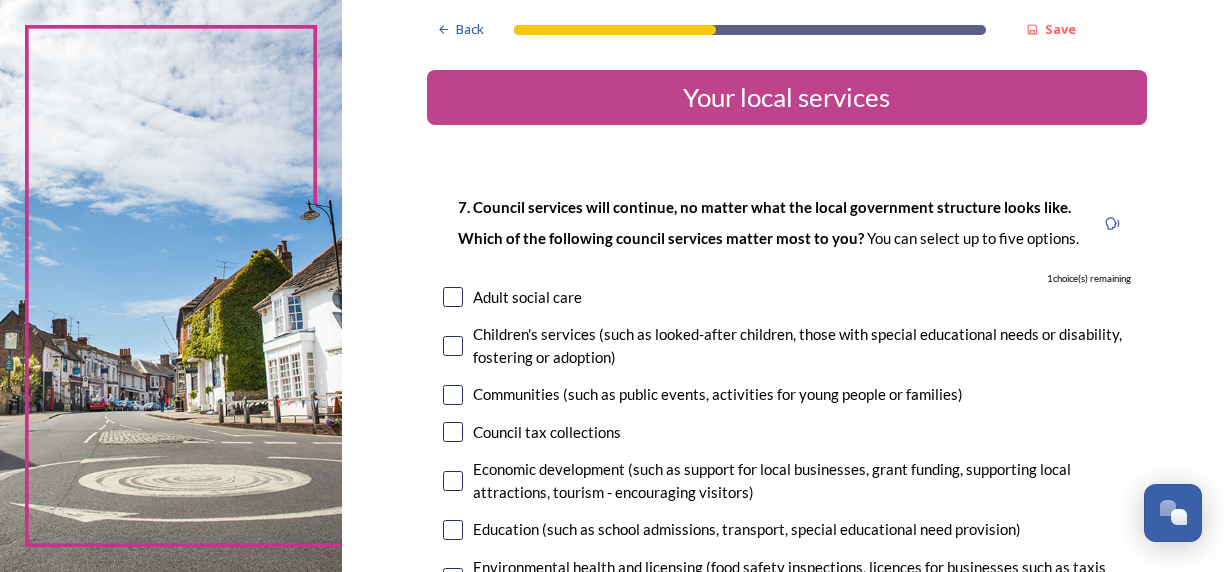click at bounding box center (453, 297) 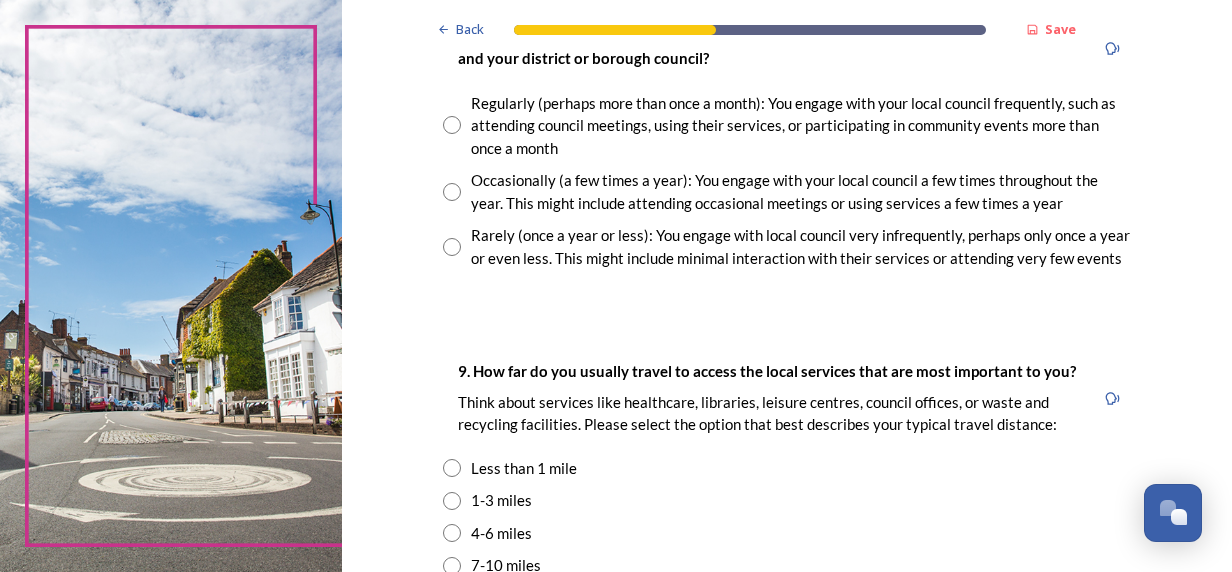 scroll, scrollTop: 1000, scrollLeft: 0, axis: vertical 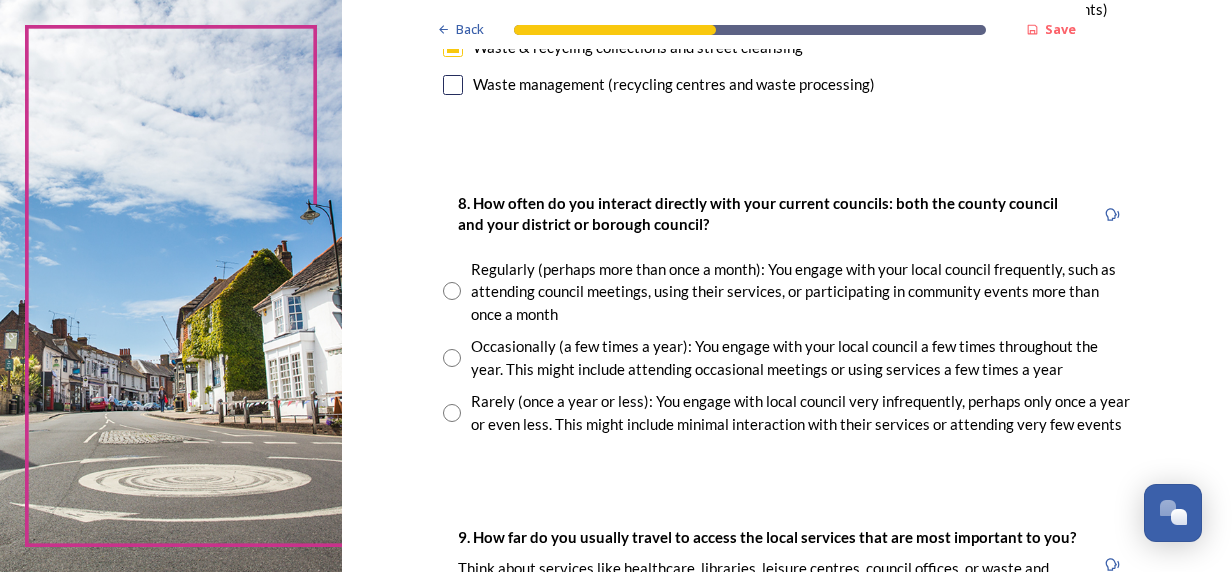 drag, startPoint x: 437, startPoint y: 355, endPoint x: 414, endPoint y: 380, distance: 33.970577 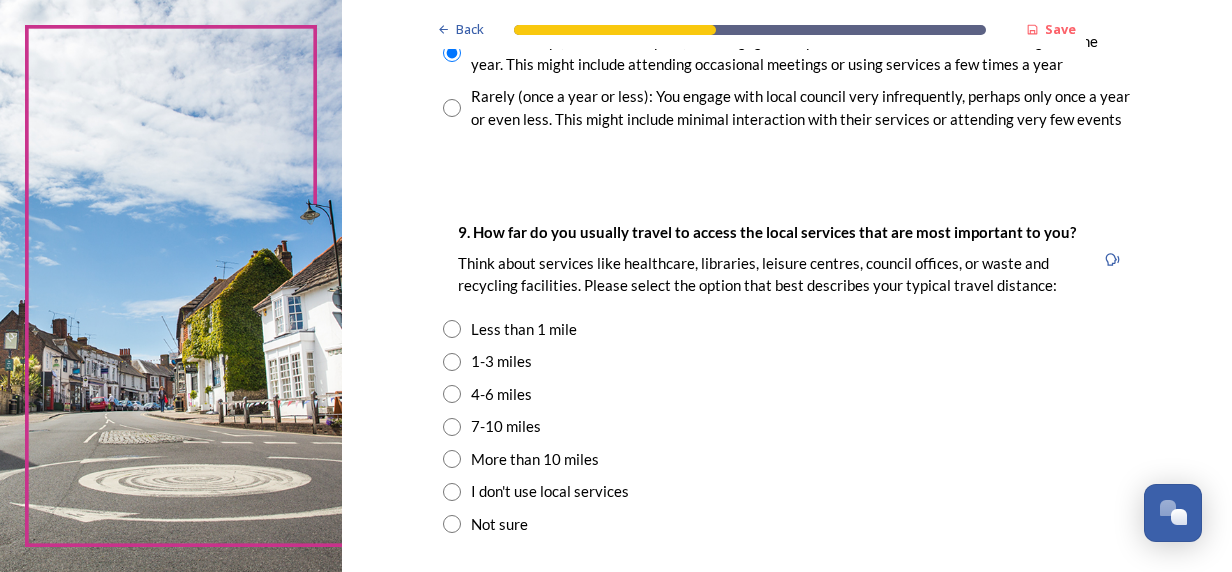 scroll, scrollTop: 1333, scrollLeft: 0, axis: vertical 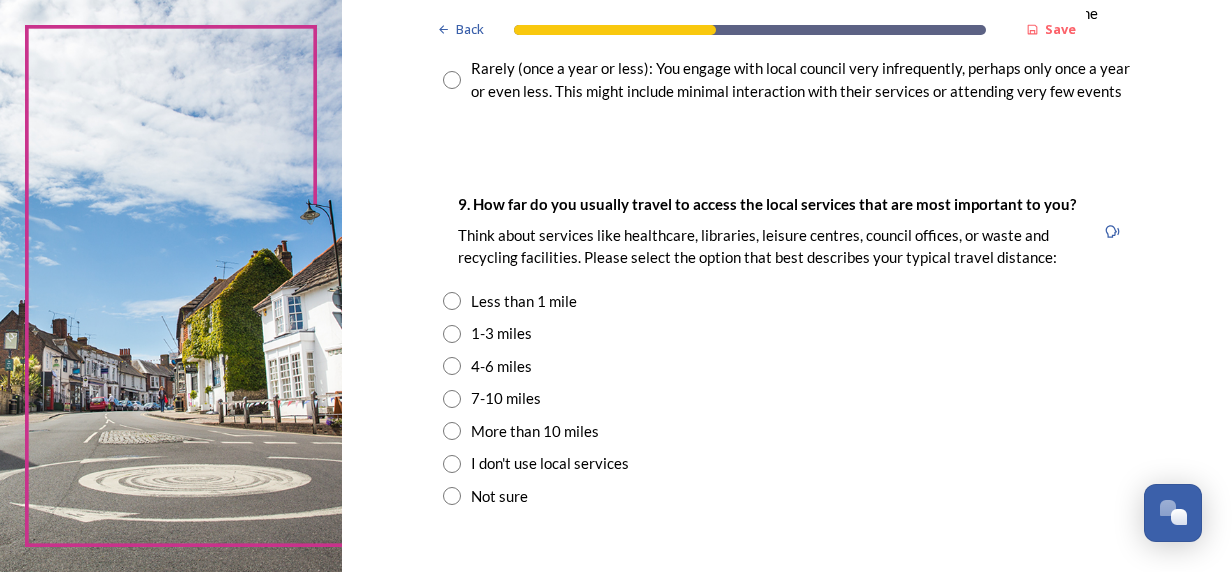 click at bounding box center [452, 334] 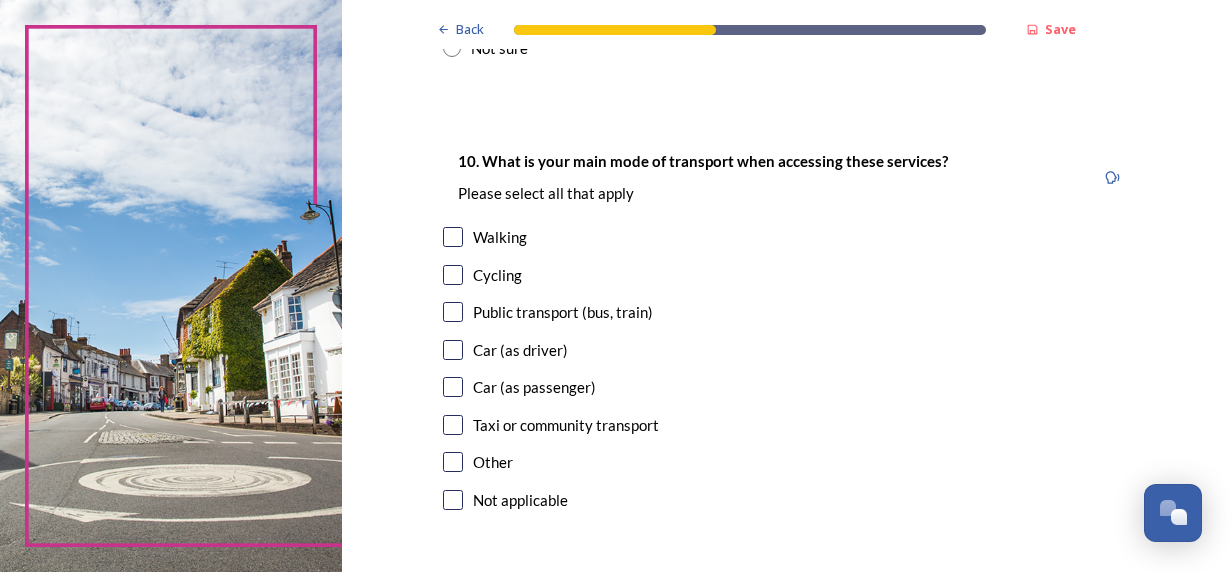 scroll, scrollTop: 1833, scrollLeft: 0, axis: vertical 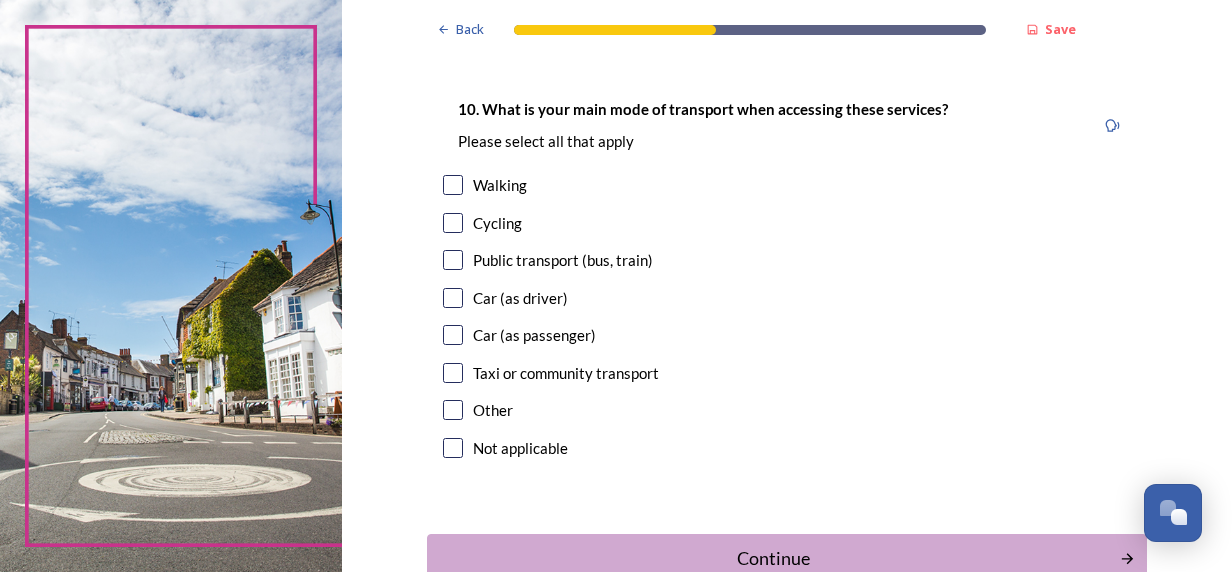 click on "10. What is your main mode of transport when accessing these services?  Please select all that apply Walking Cycling Public transport (bus, train) Car (as driver) Car (as passenger) Taxi or community transport Other Not applicable" at bounding box center [787, 280] 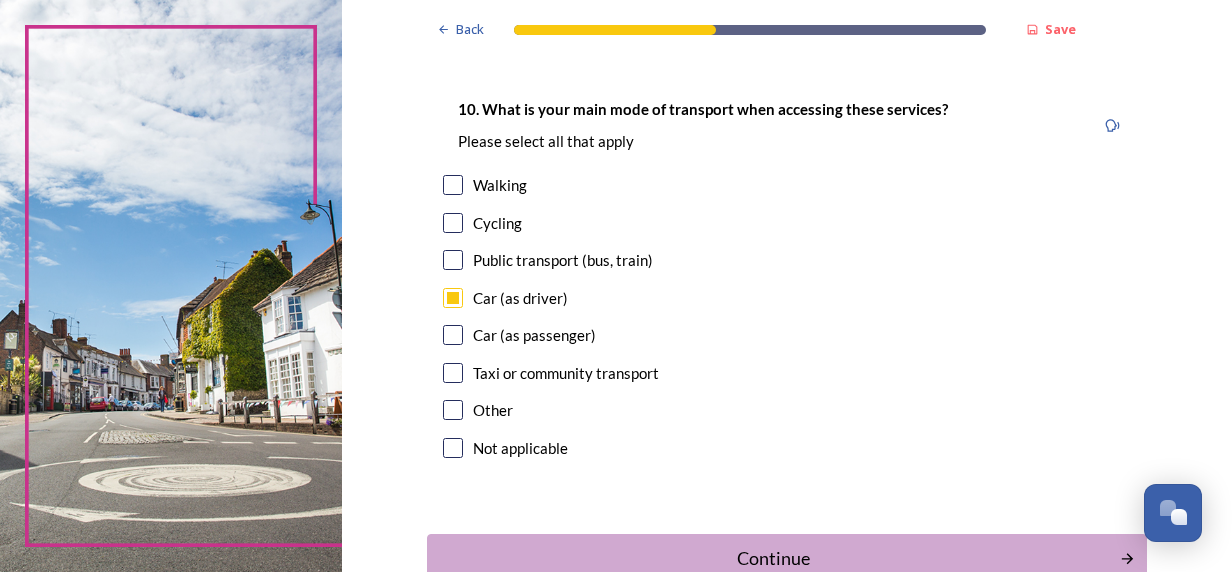 scroll, scrollTop: 1959, scrollLeft: 0, axis: vertical 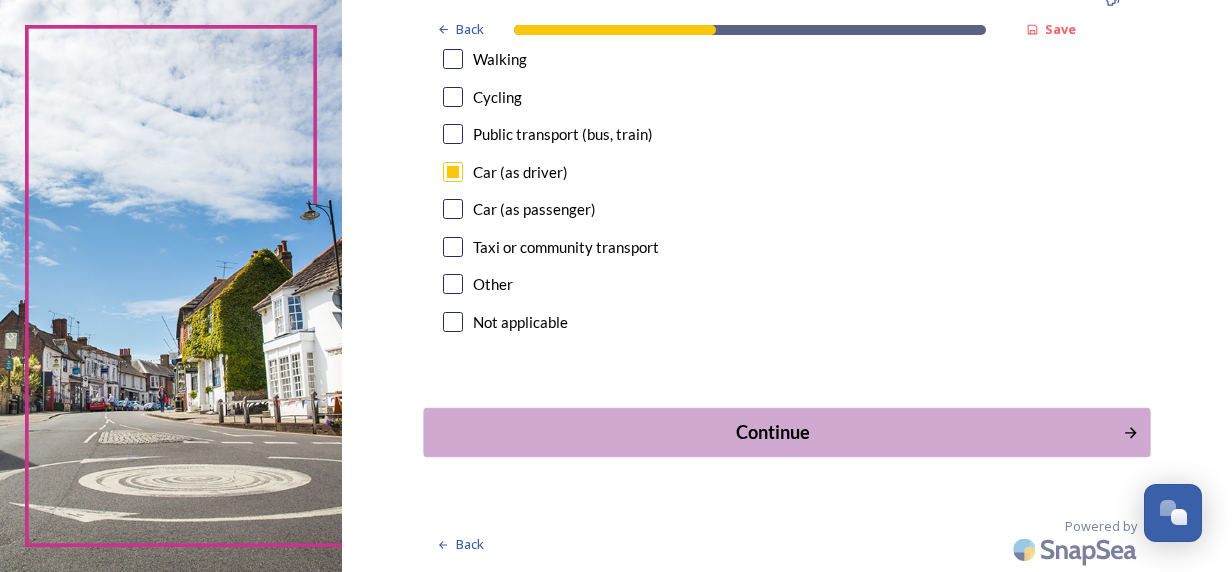 click on "Continue" at bounding box center (772, 432) 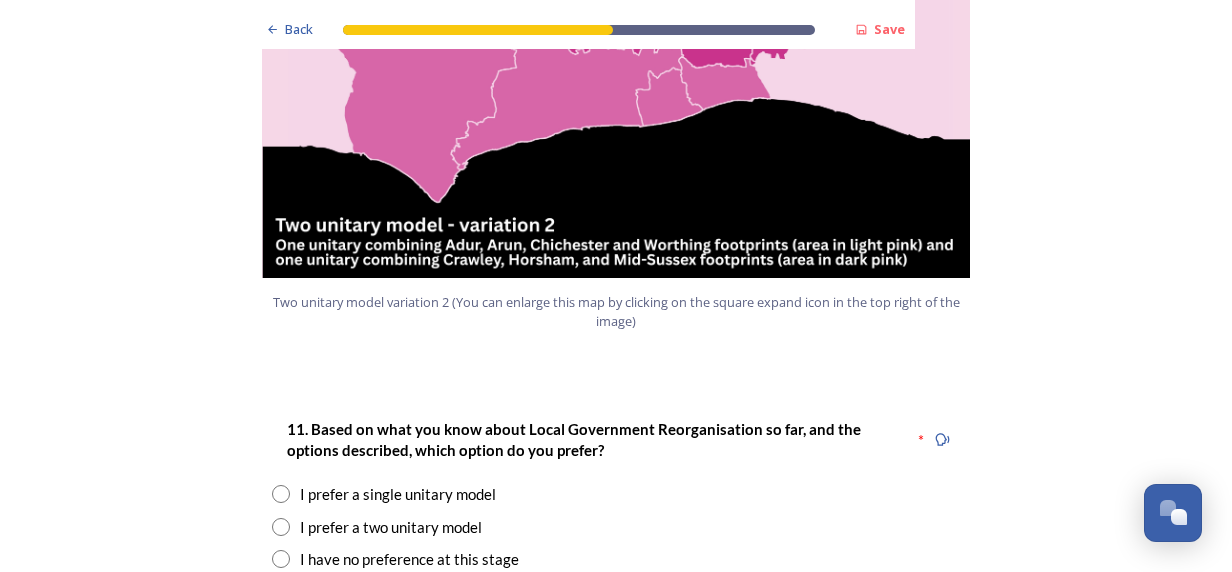 scroll, scrollTop: 2500, scrollLeft: 0, axis: vertical 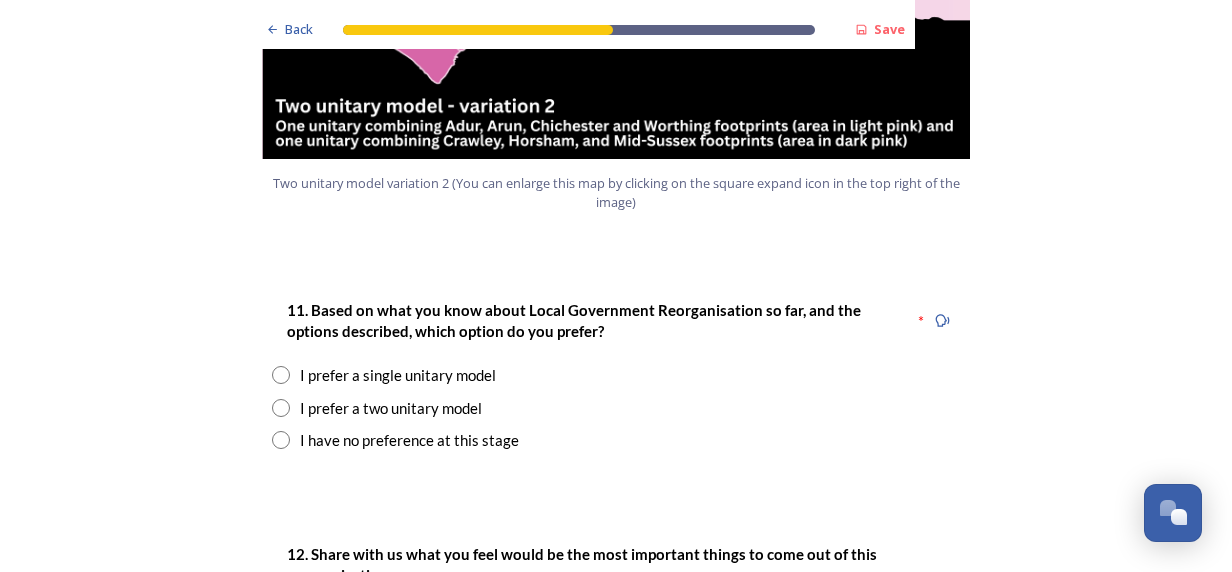 click at bounding box center (281, 375) 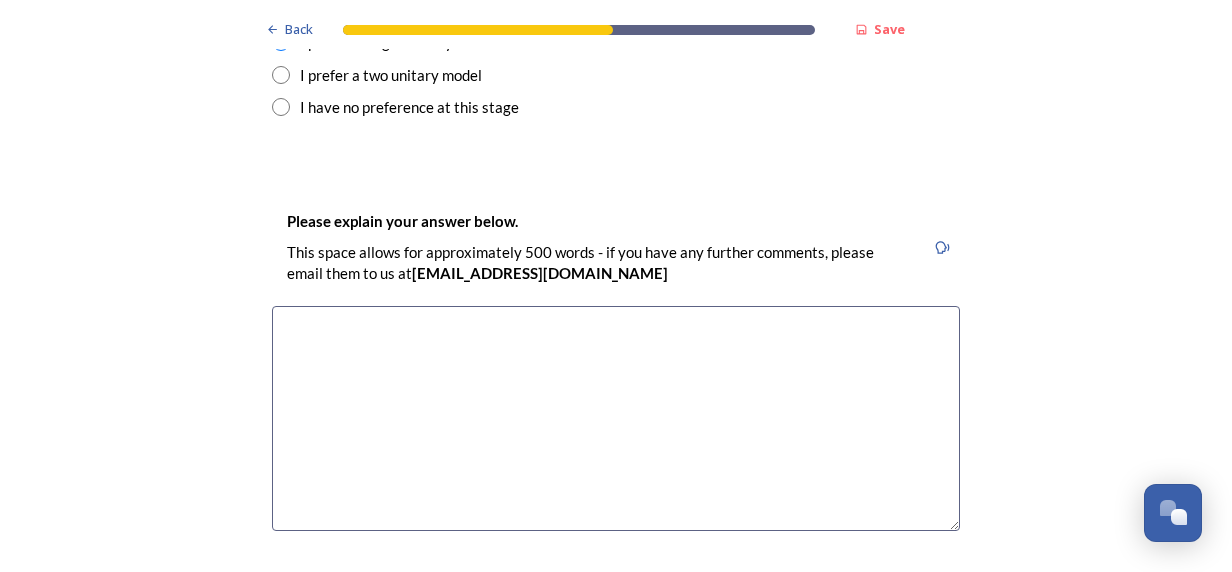 scroll, scrollTop: 2666, scrollLeft: 0, axis: vertical 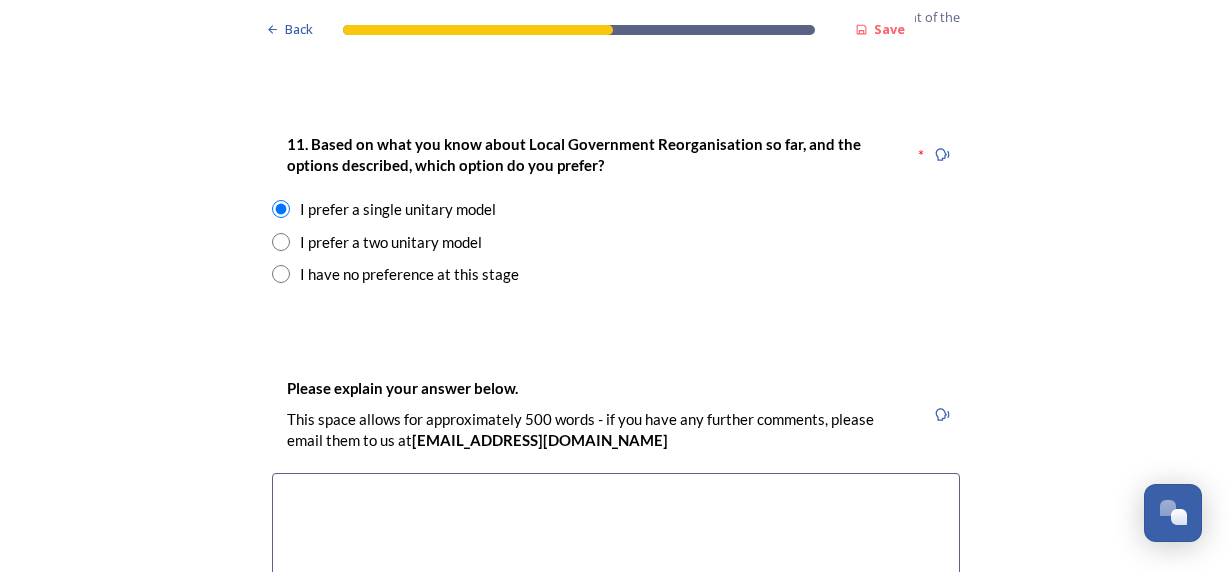 click at bounding box center [616, 585] 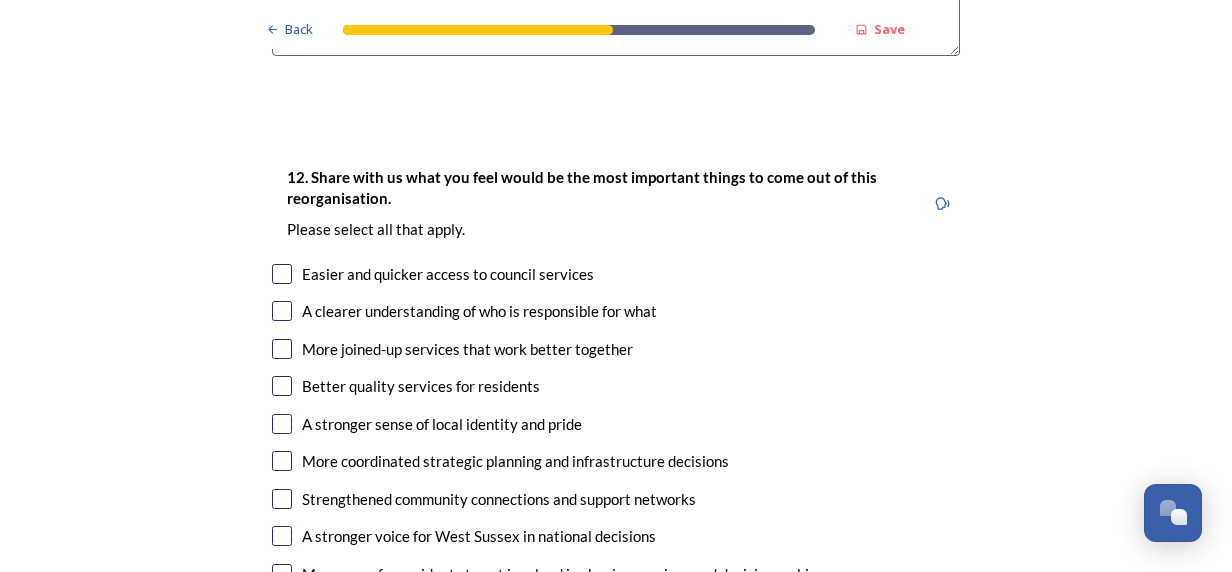 scroll, scrollTop: 3333, scrollLeft: 0, axis: vertical 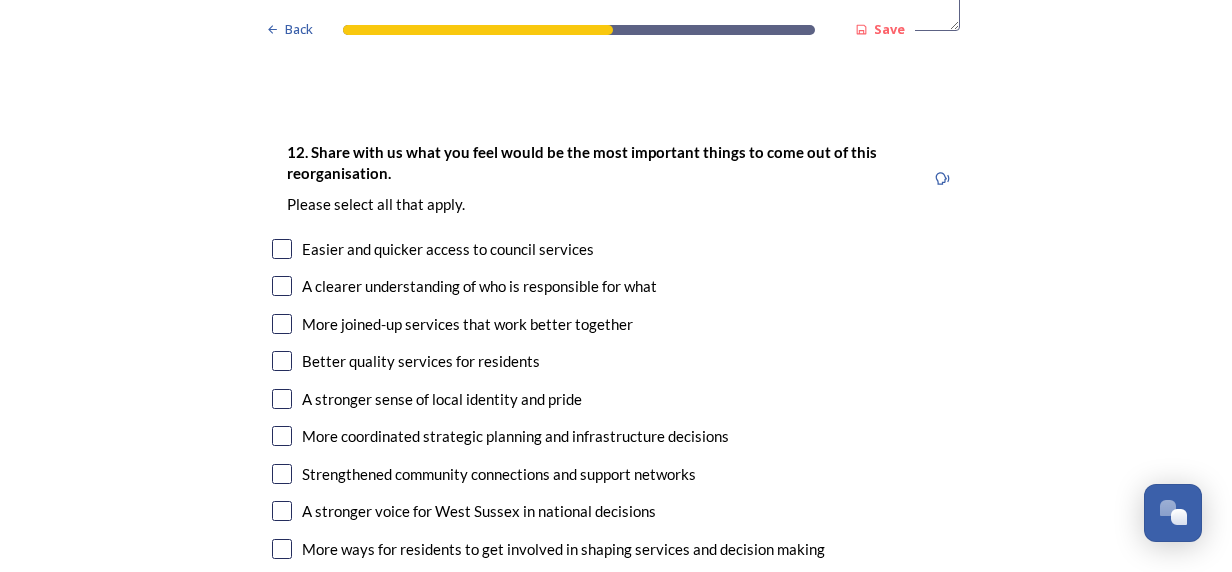 type on "Two unitary model just means doubling up on staff and costs.  [GEOGRAPHIC_DATA] has worked well as a single unitary model for a number of years so I see no reason to split it into two." 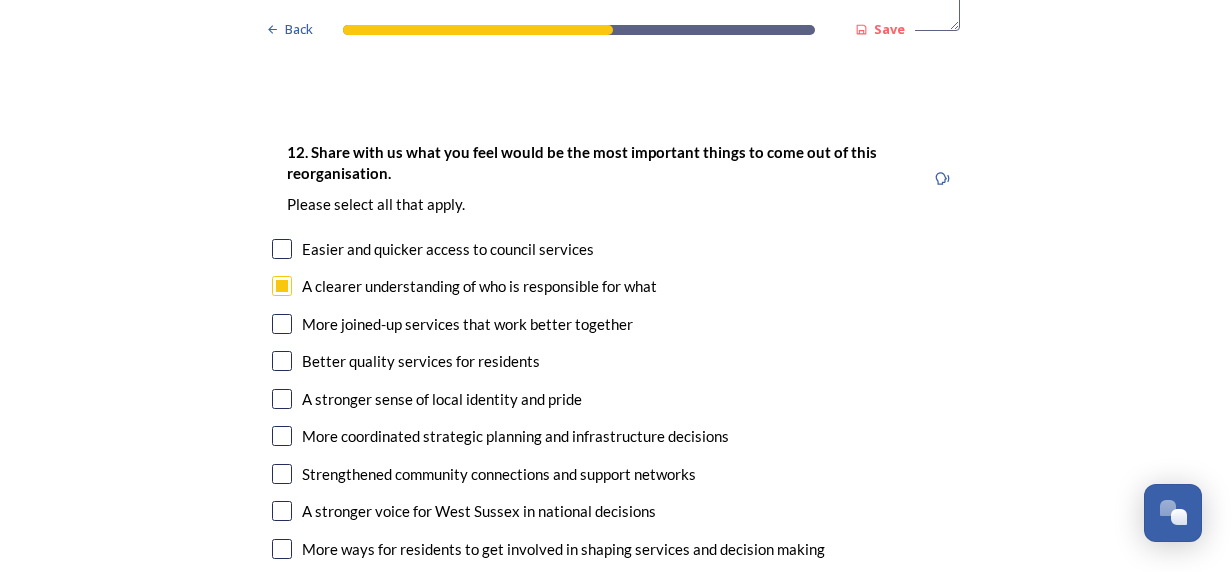 click at bounding box center (282, 361) 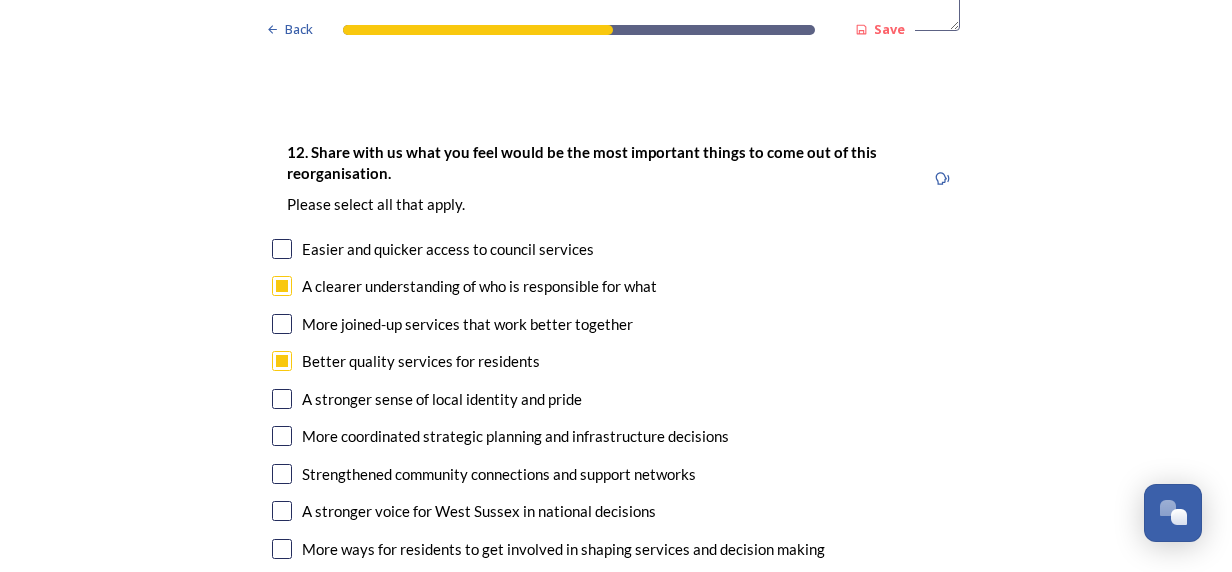 click at bounding box center [282, 436] 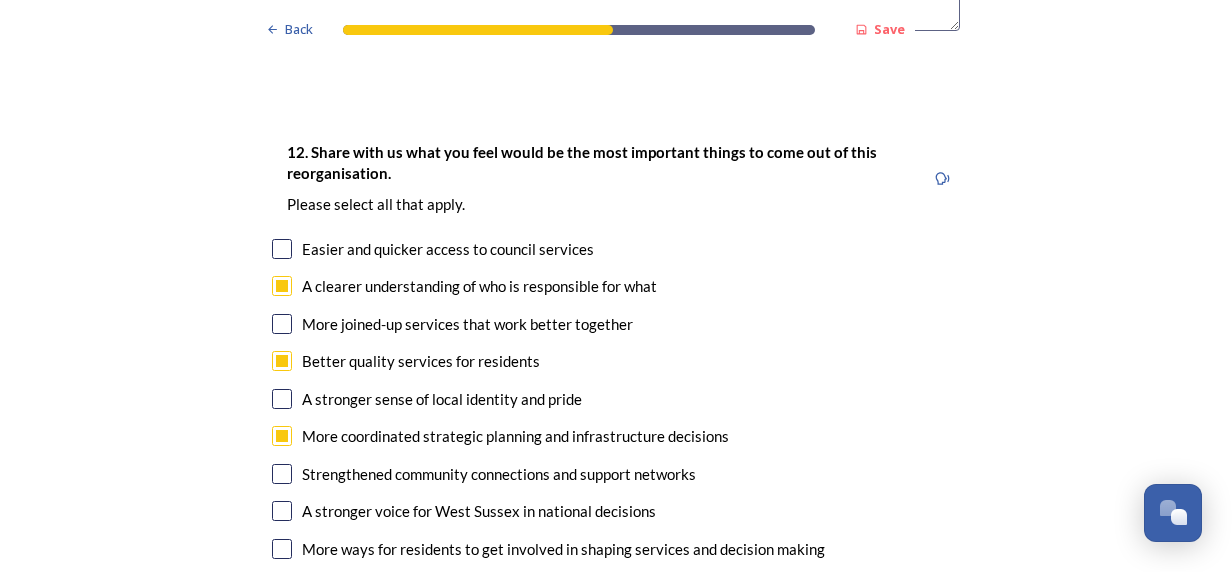 scroll, scrollTop: 3500, scrollLeft: 0, axis: vertical 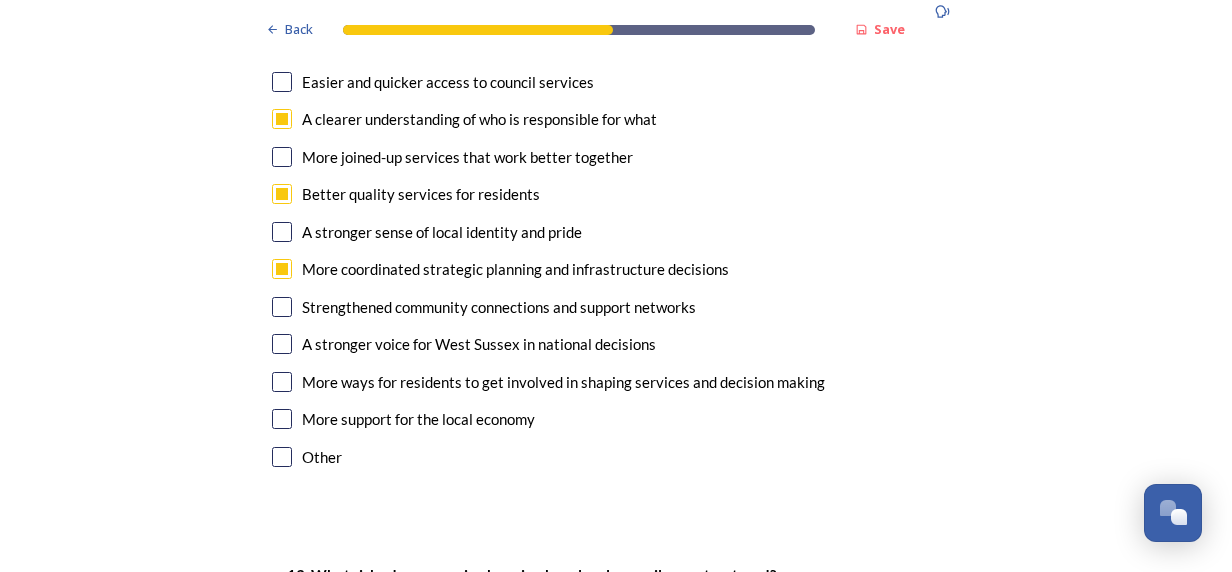 click at bounding box center (282, 344) 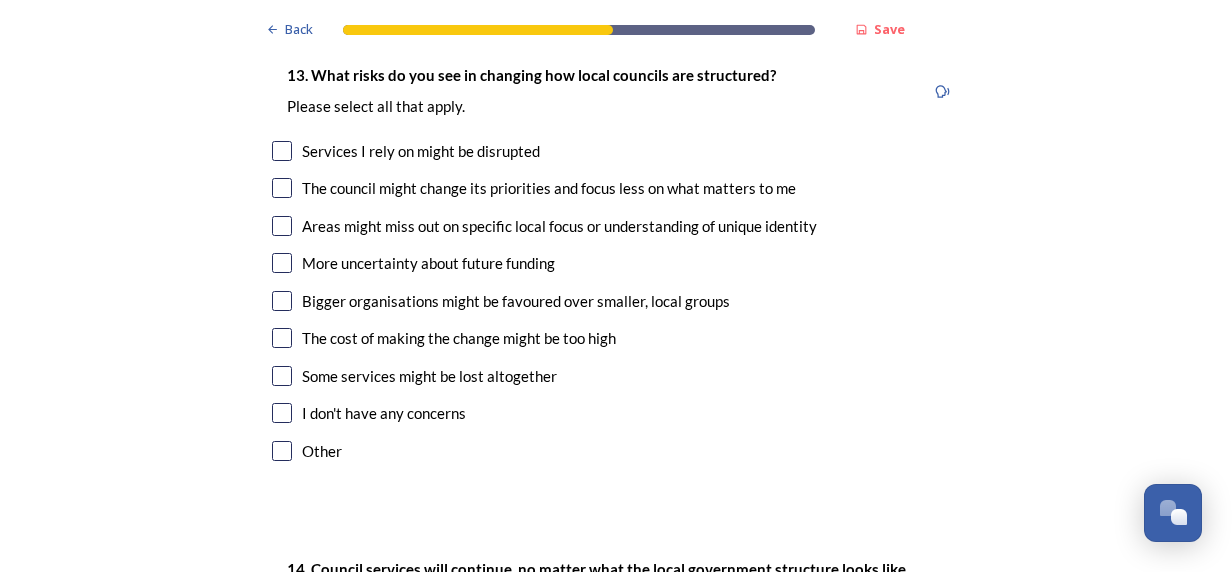 scroll, scrollTop: 3833, scrollLeft: 0, axis: vertical 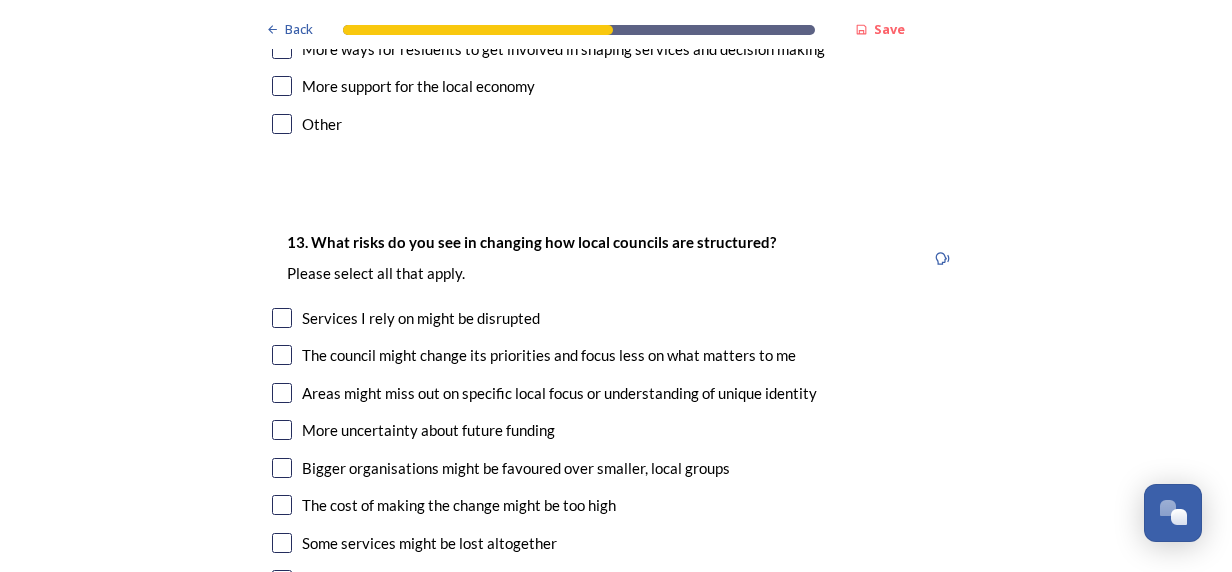 click at bounding box center [282, 543] 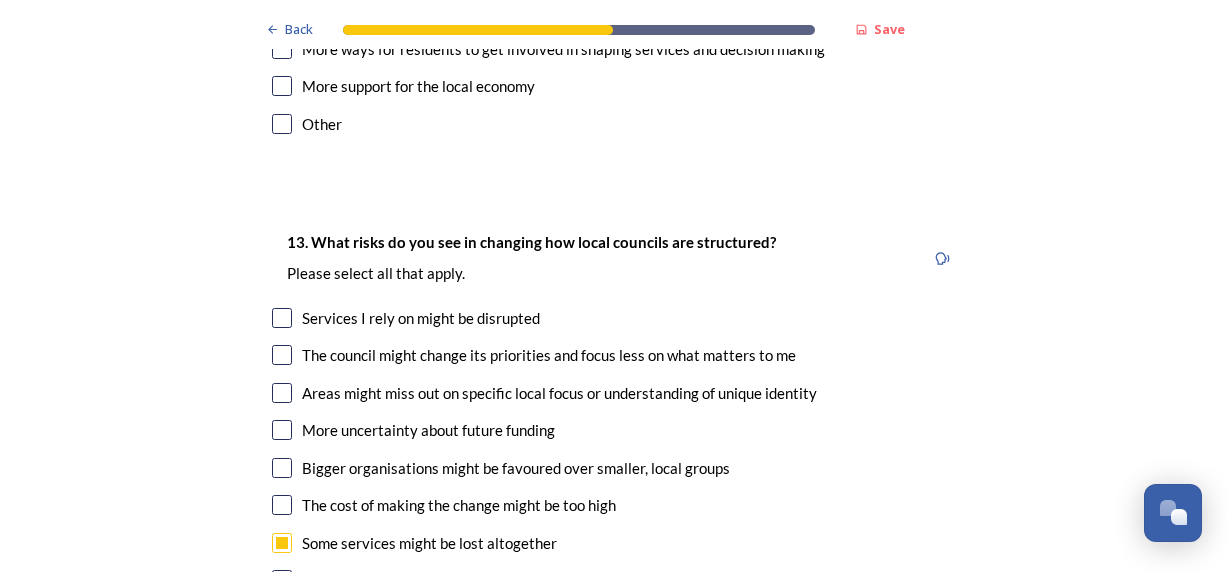 click at bounding box center [282, 393] 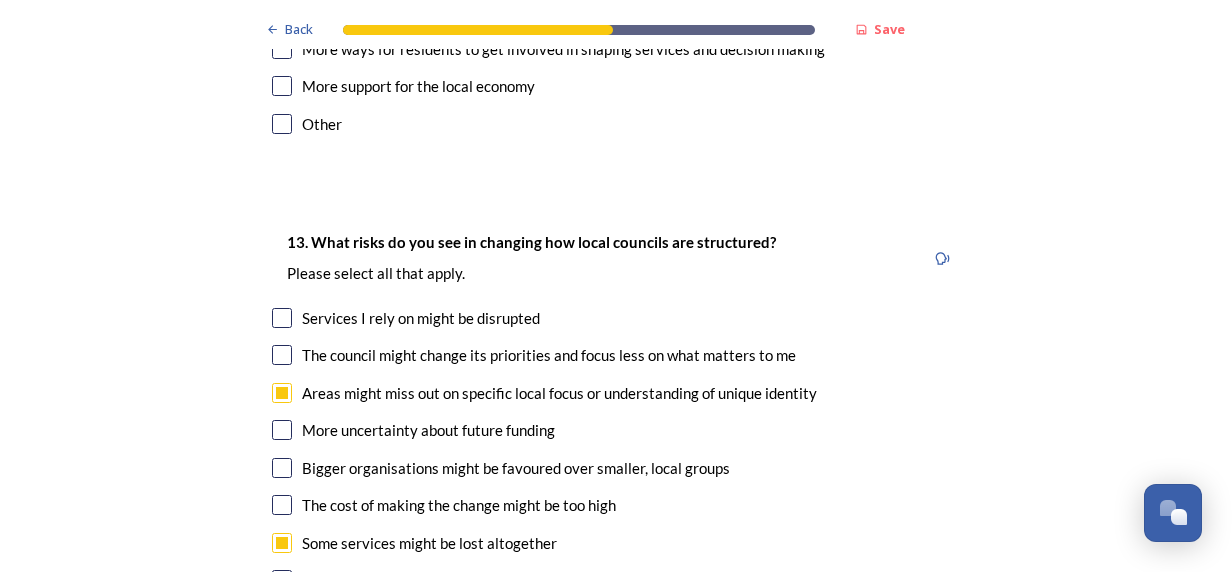 click at bounding box center [282, 355] 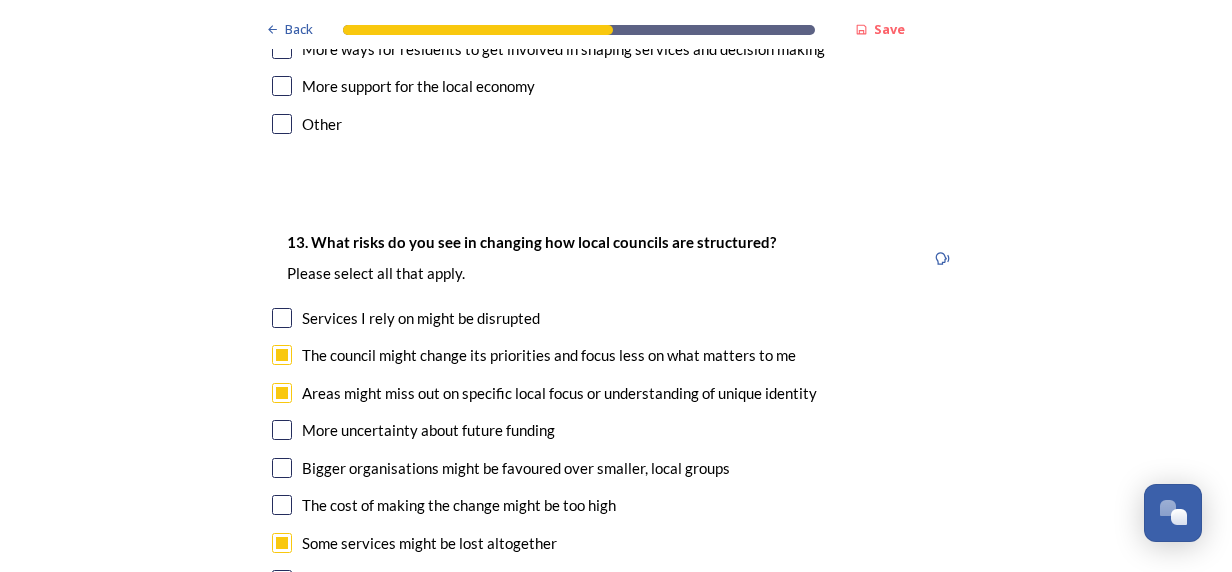 click at bounding box center (282, 318) 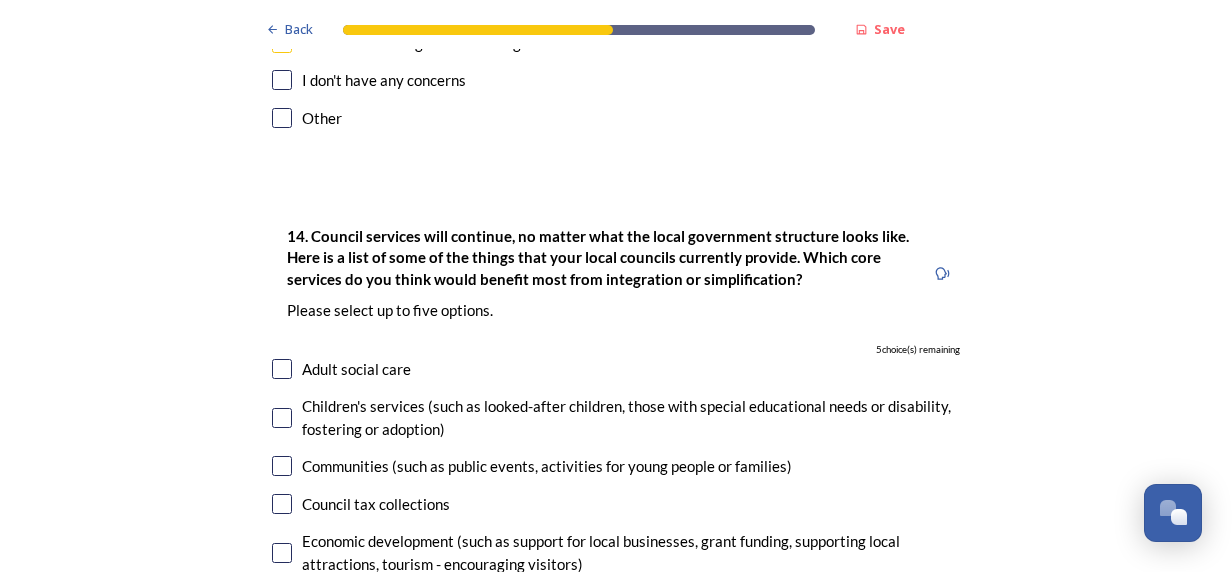scroll, scrollTop: 4500, scrollLeft: 0, axis: vertical 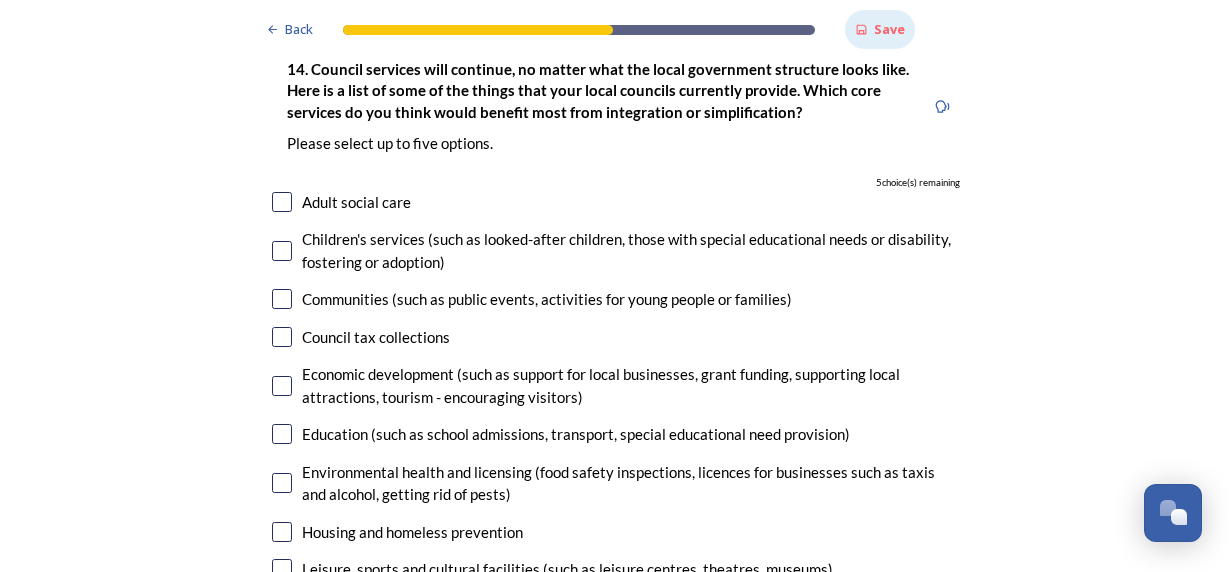 click on "Save" at bounding box center (889, 29) 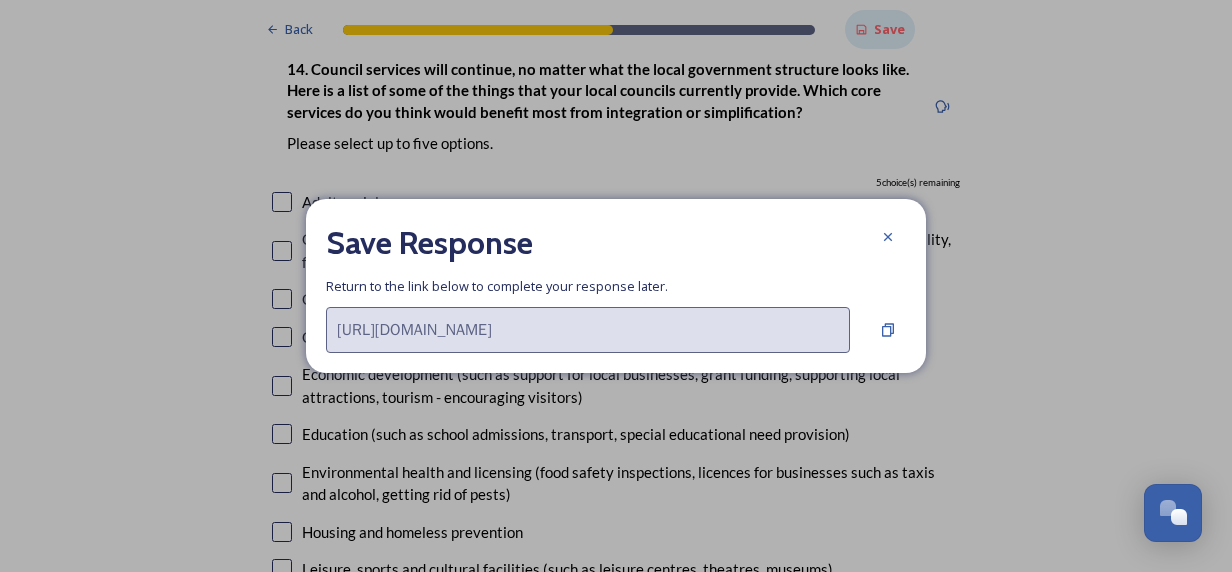 scroll, scrollTop: 0, scrollLeft: 391, axis: horizontal 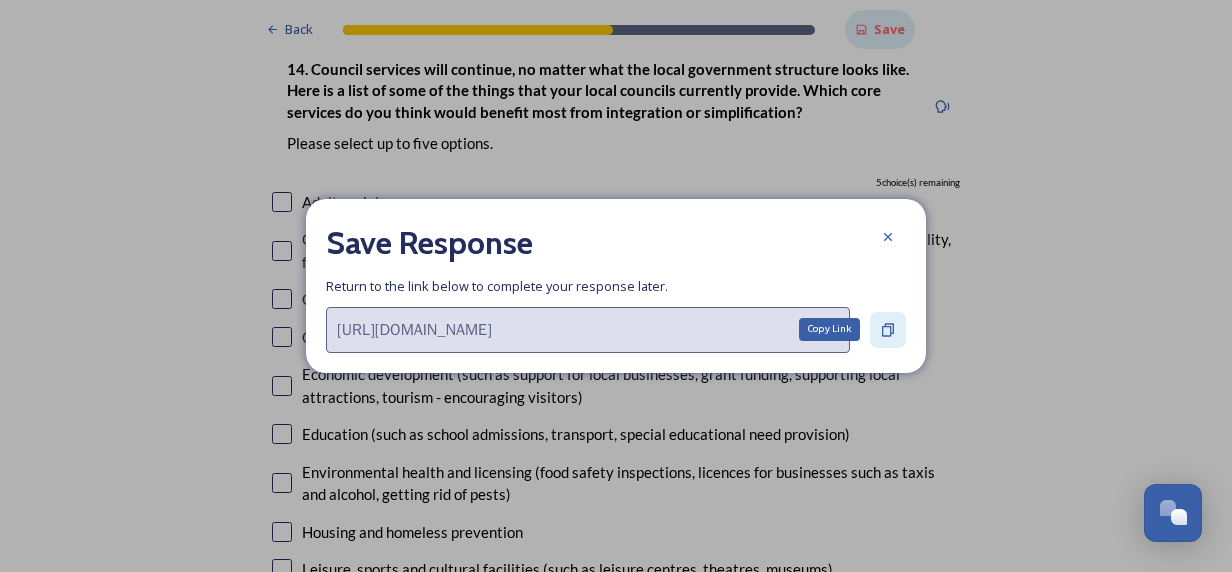 click on "[URL][DOMAIN_NAME] Copy Link" at bounding box center (616, 330) 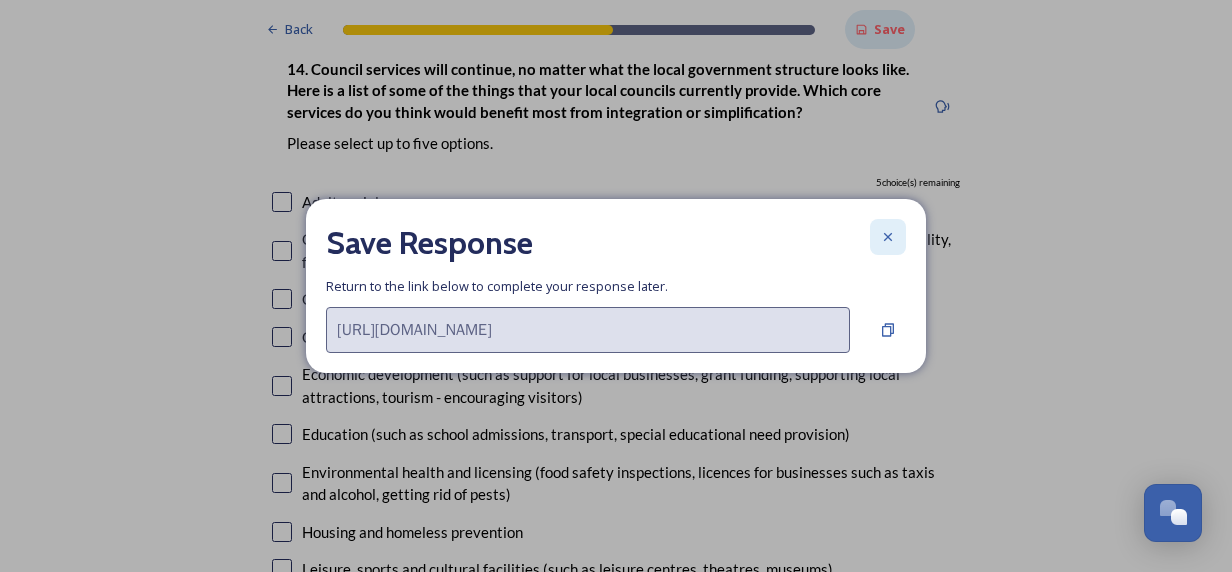 click 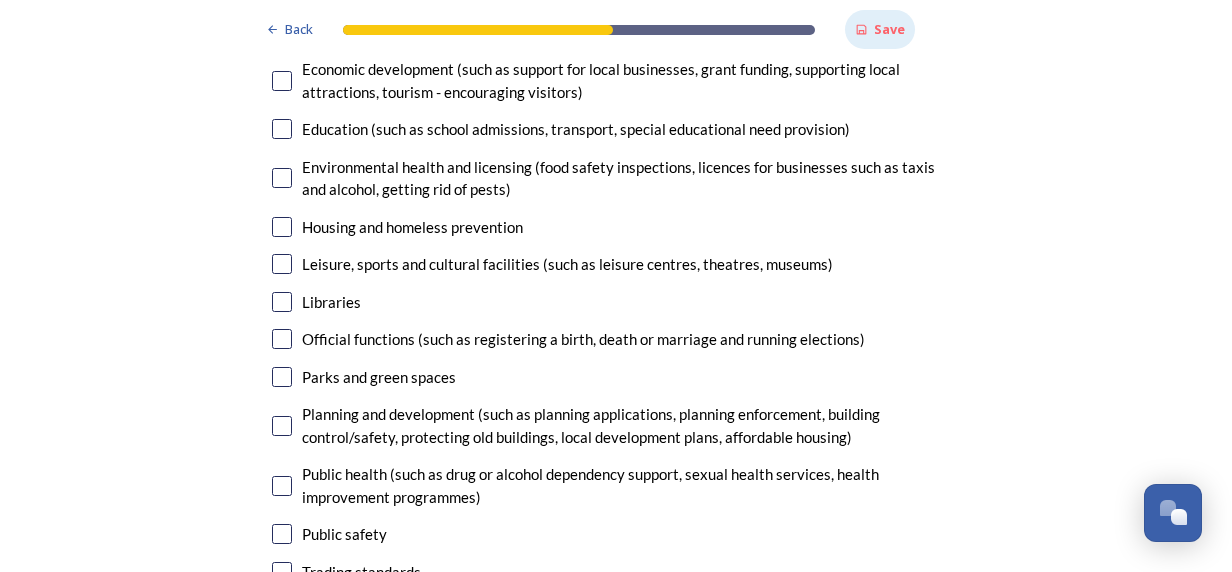 scroll, scrollTop: 4833, scrollLeft: 0, axis: vertical 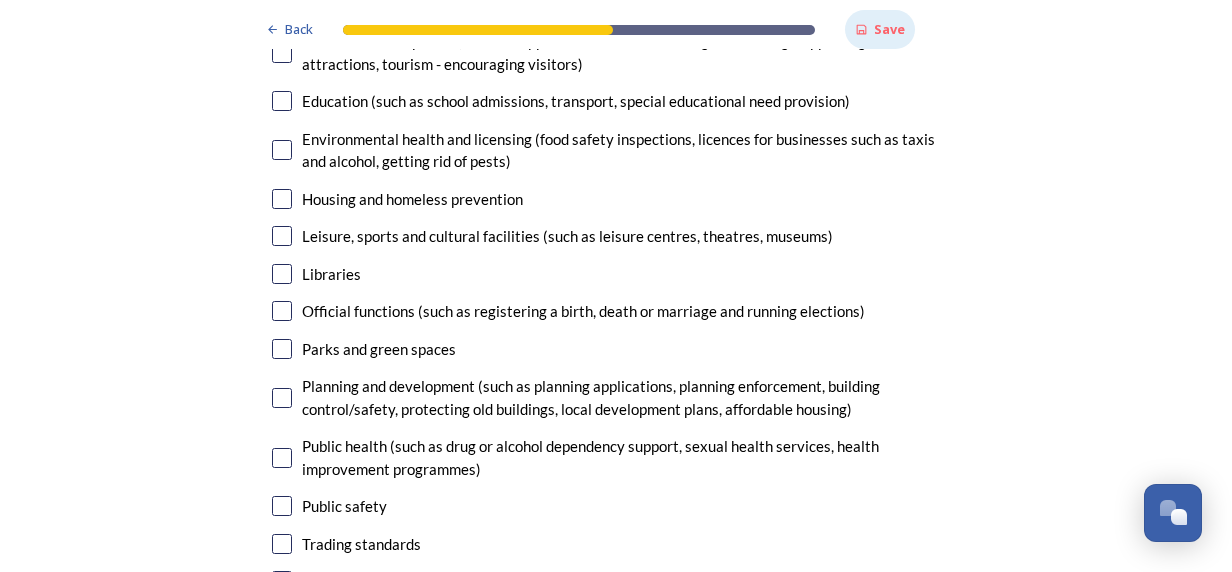 click at bounding box center [282, 311] 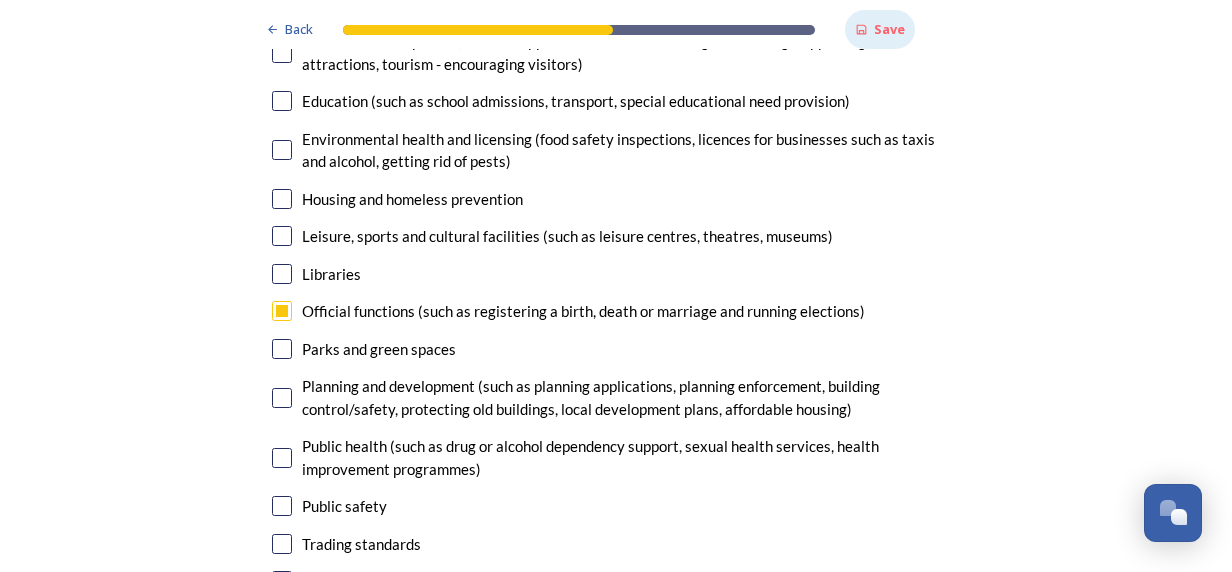 click at bounding box center (282, 398) 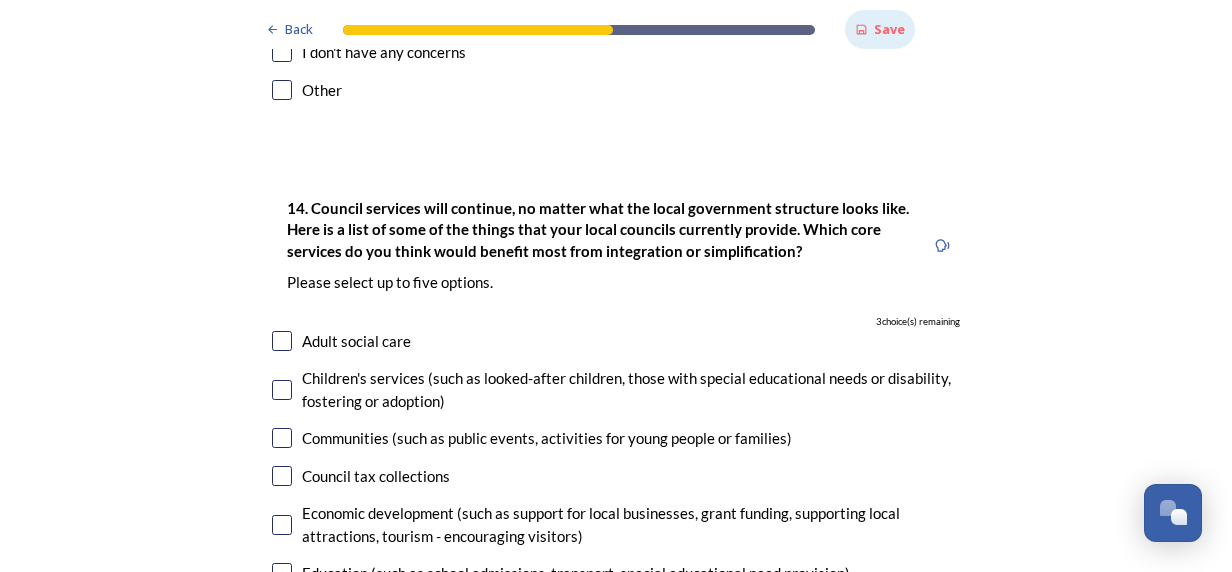 scroll, scrollTop: 4333, scrollLeft: 0, axis: vertical 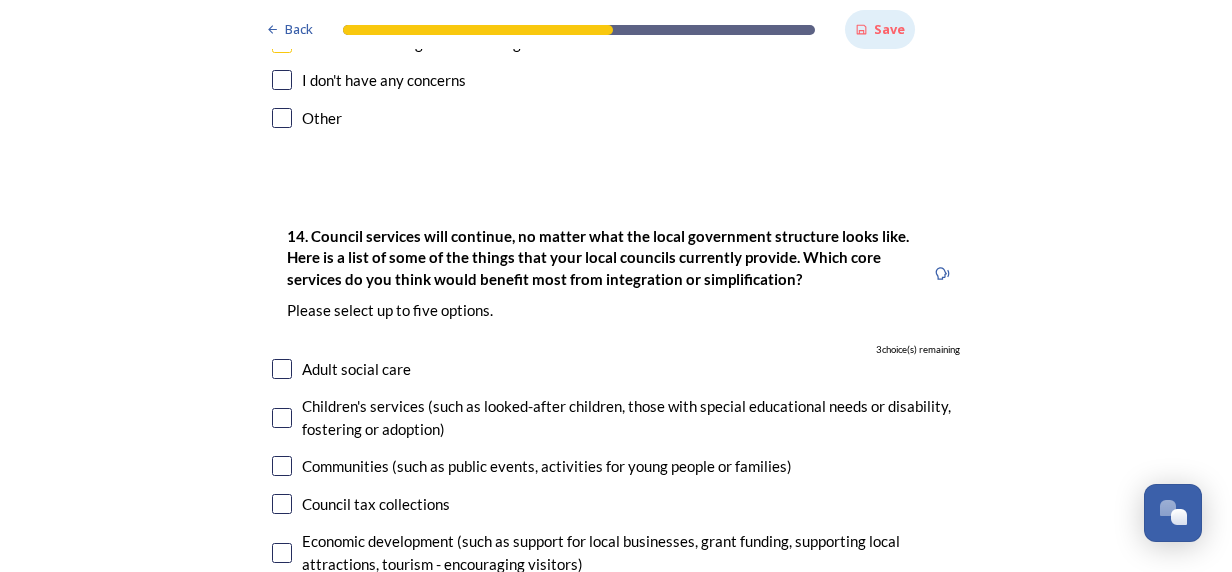 drag, startPoint x: 273, startPoint y: 312, endPoint x: 276, endPoint y: 324, distance: 12.369317 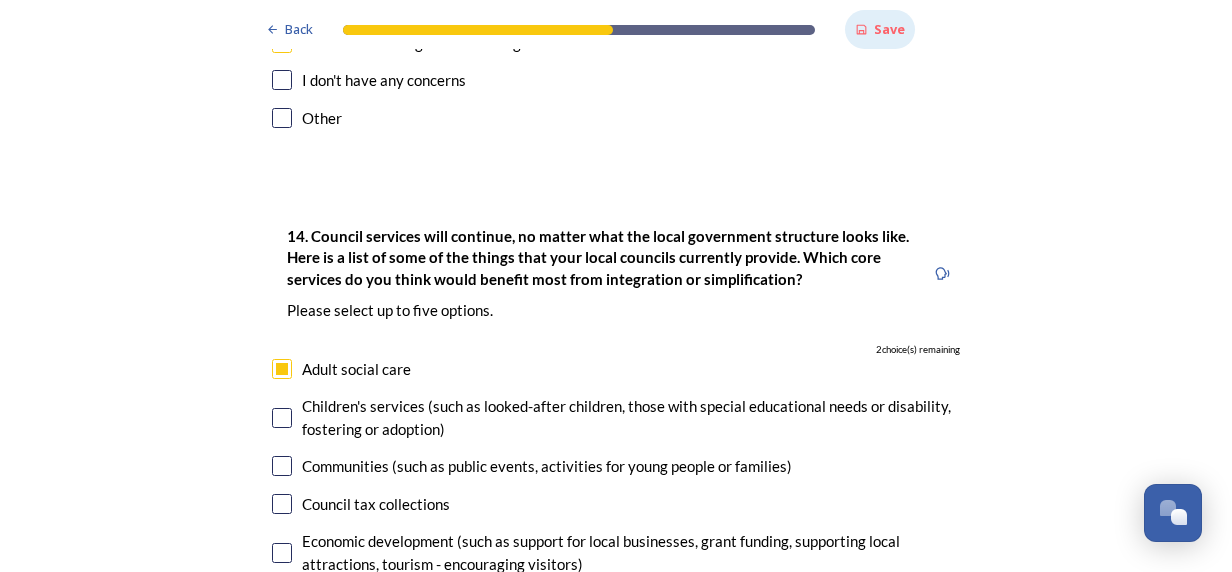 click at bounding box center (282, 418) 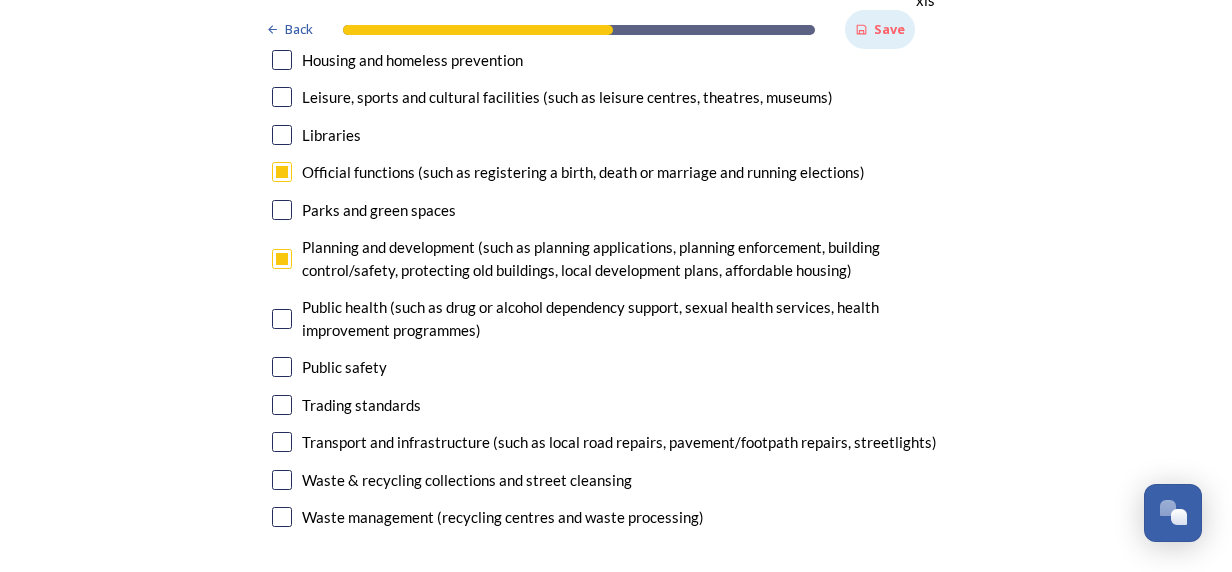 scroll, scrollTop: 5000, scrollLeft: 0, axis: vertical 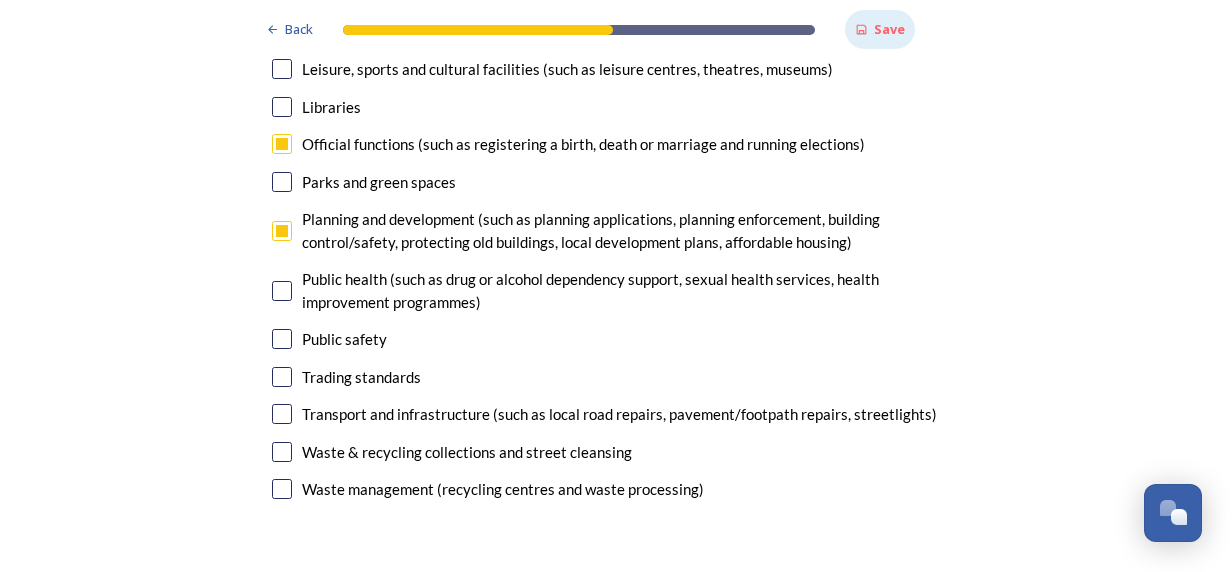 click at bounding box center [282, 414] 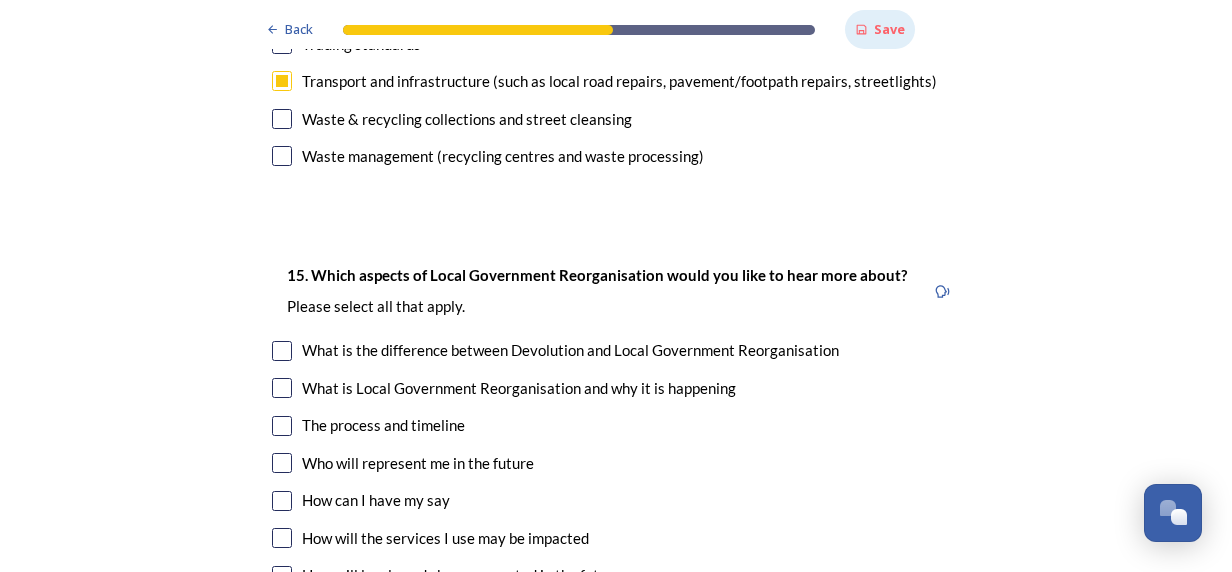 scroll, scrollTop: 5500, scrollLeft: 0, axis: vertical 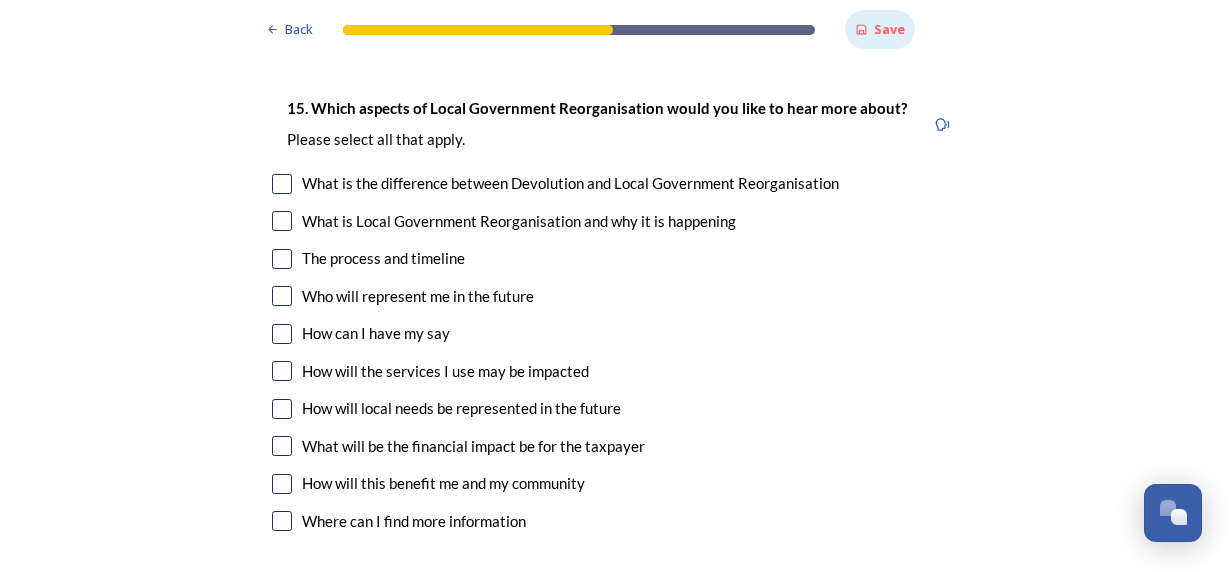 click at bounding box center (282, 334) 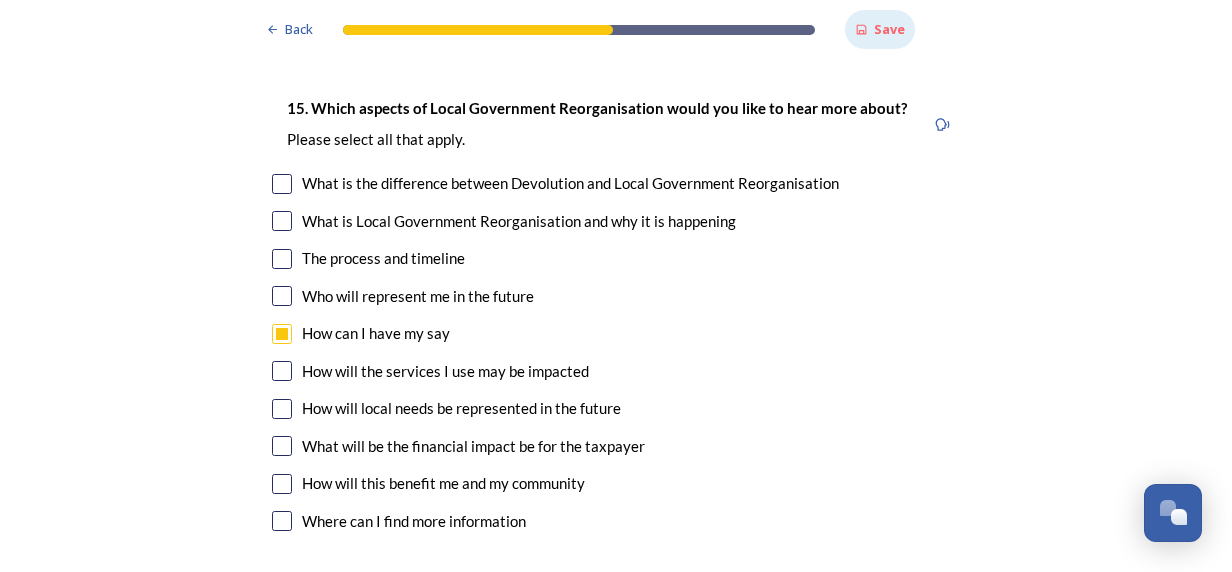 scroll, scrollTop: 5333, scrollLeft: 0, axis: vertical 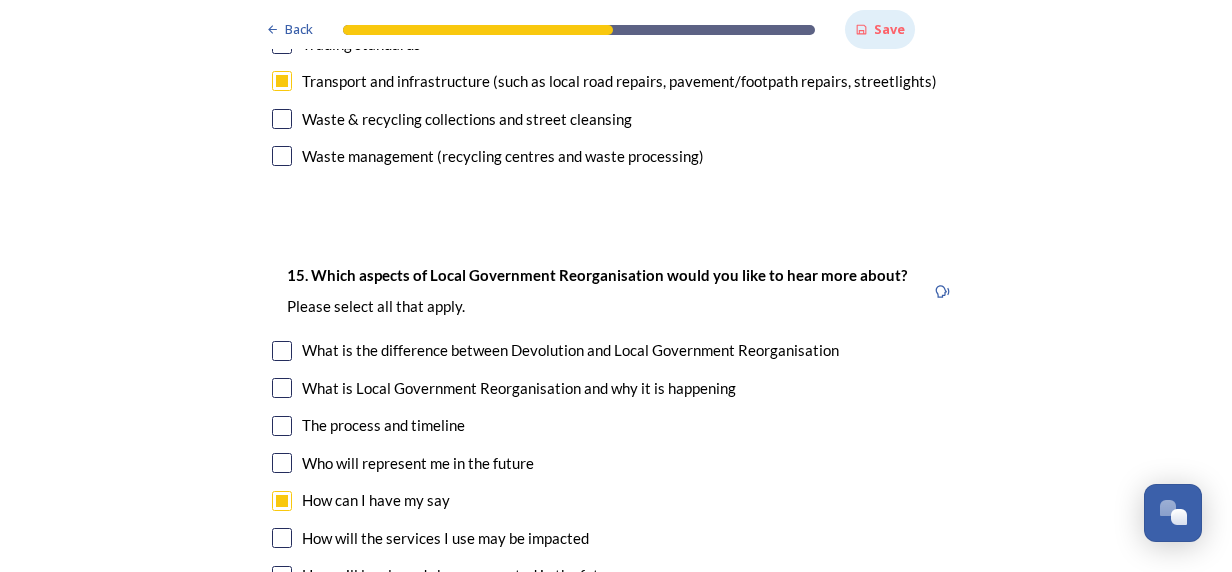 click at bounding box center [282, 426] 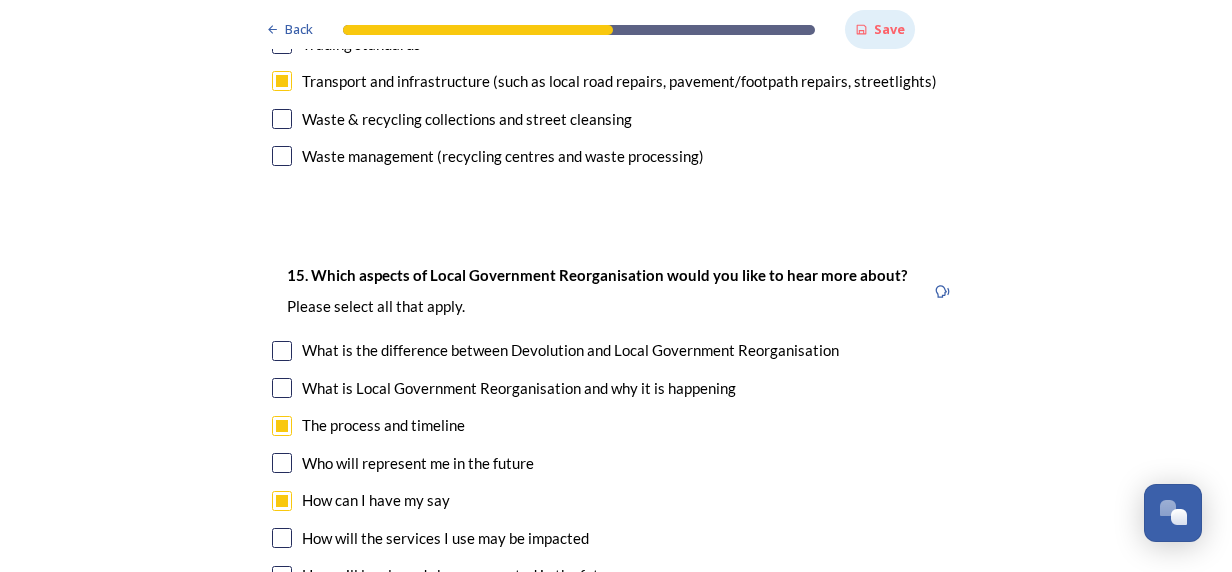 scroll, scrollTop: 5500, scrollLeft: 0, axis: vertical 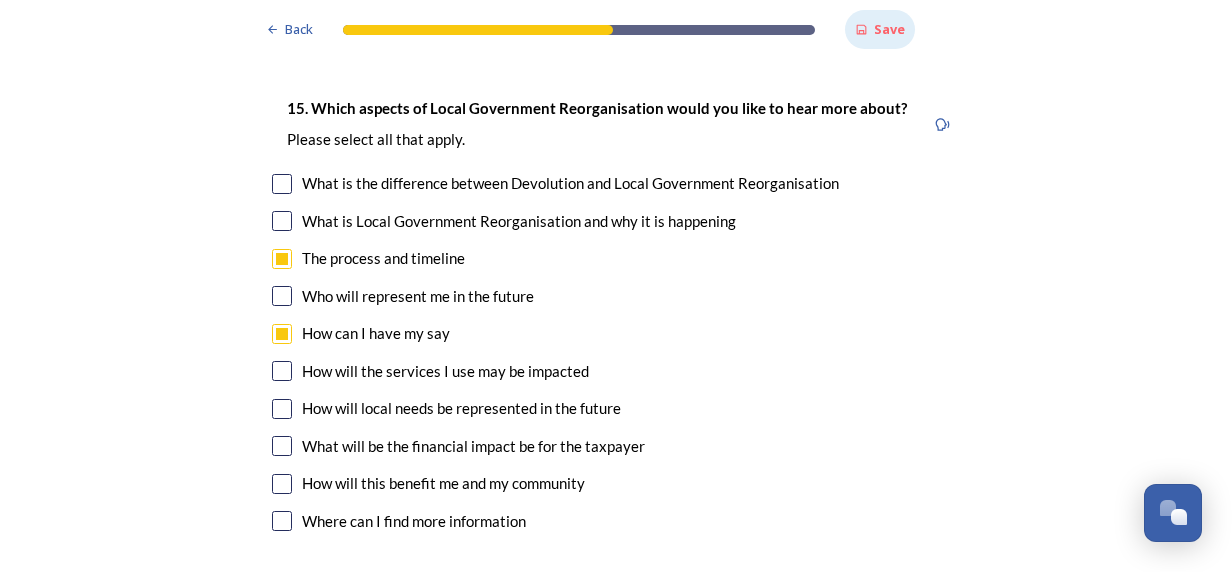 click at bounding box center [282, 446] 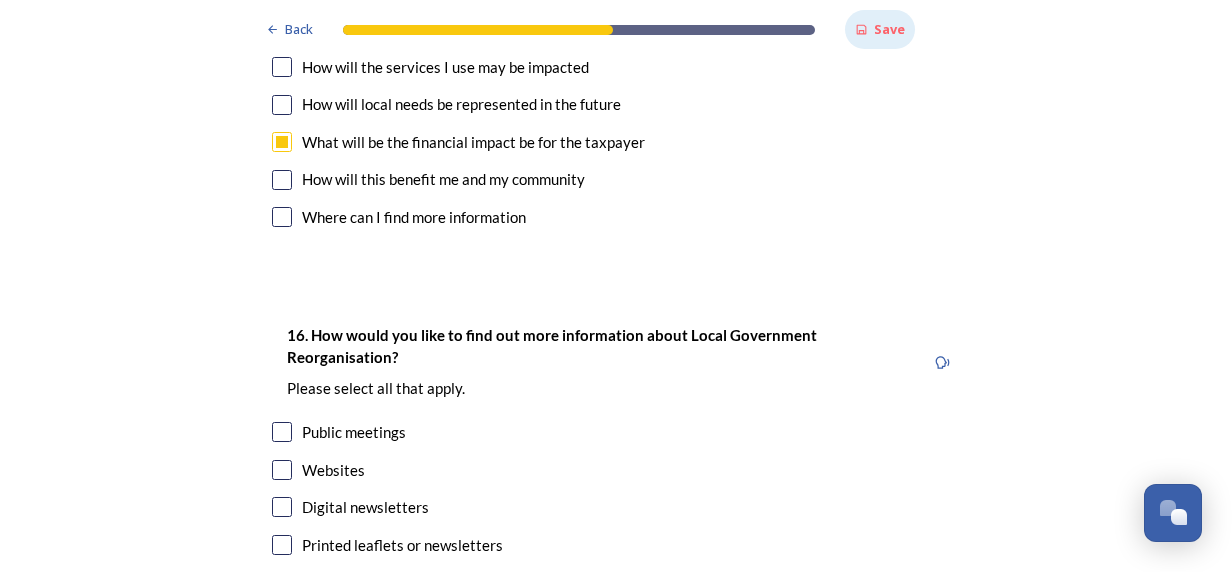 scroll, scrollTop: 5833, scrollLeft: 0, axis: vertical 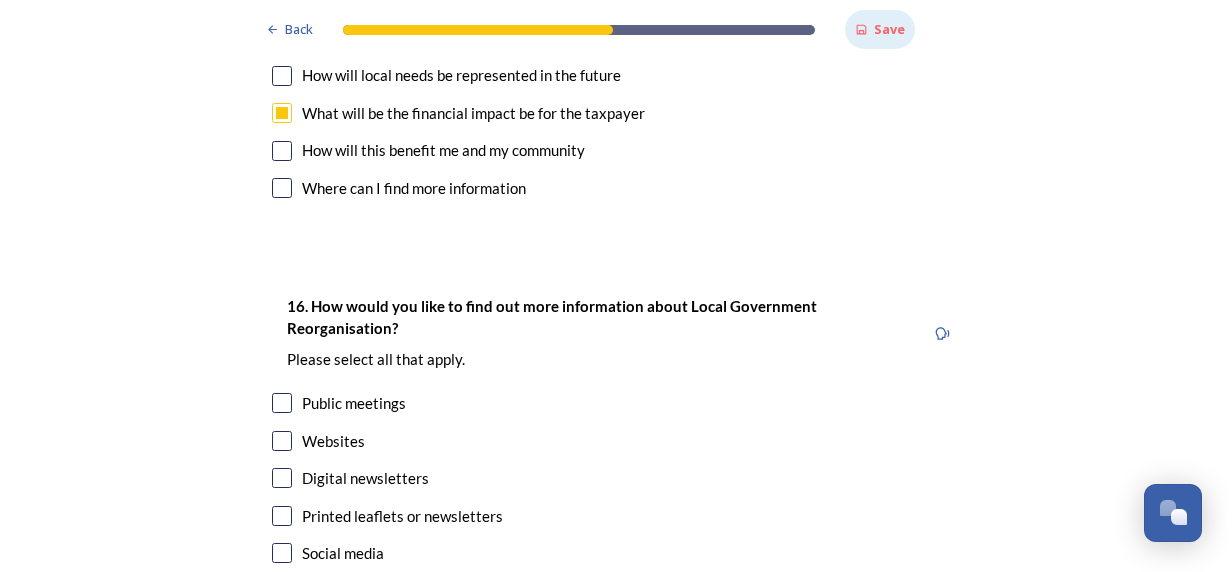 click at bounding box center (282, 516) 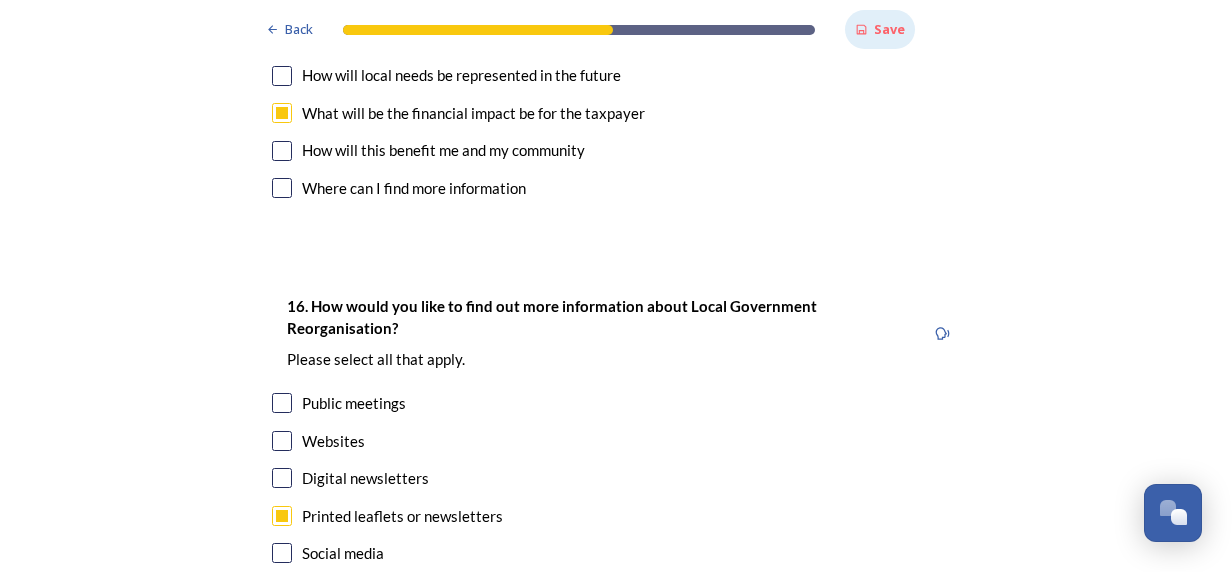 scroll, scrollTop: 6000, scrollLeft: 0, axis: vertical 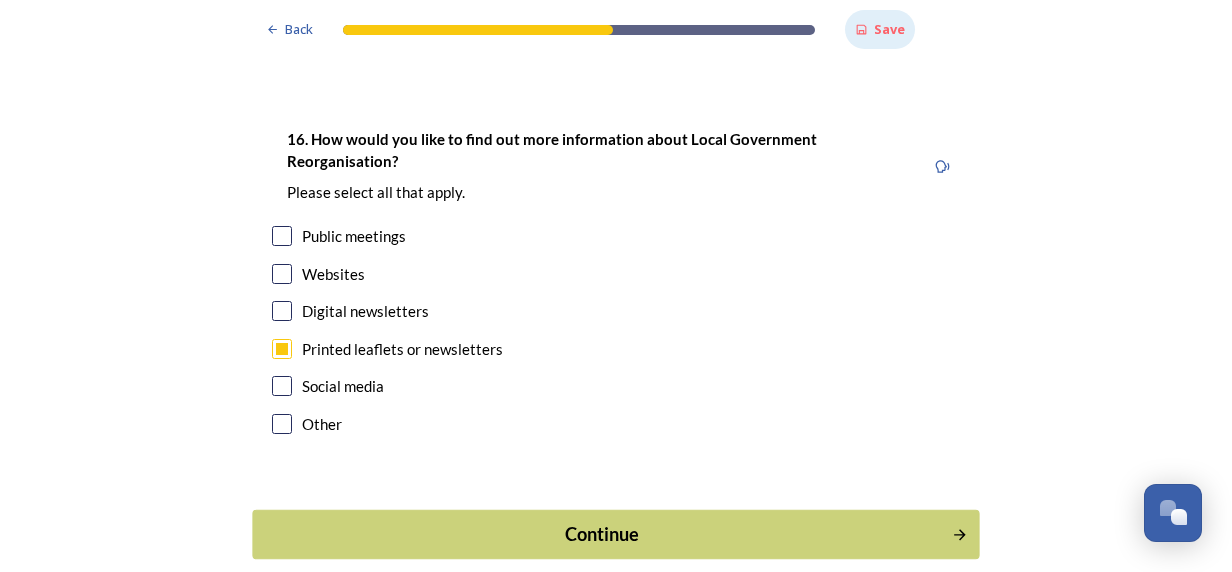 click on "Continue" at bounding box center (602, 534) 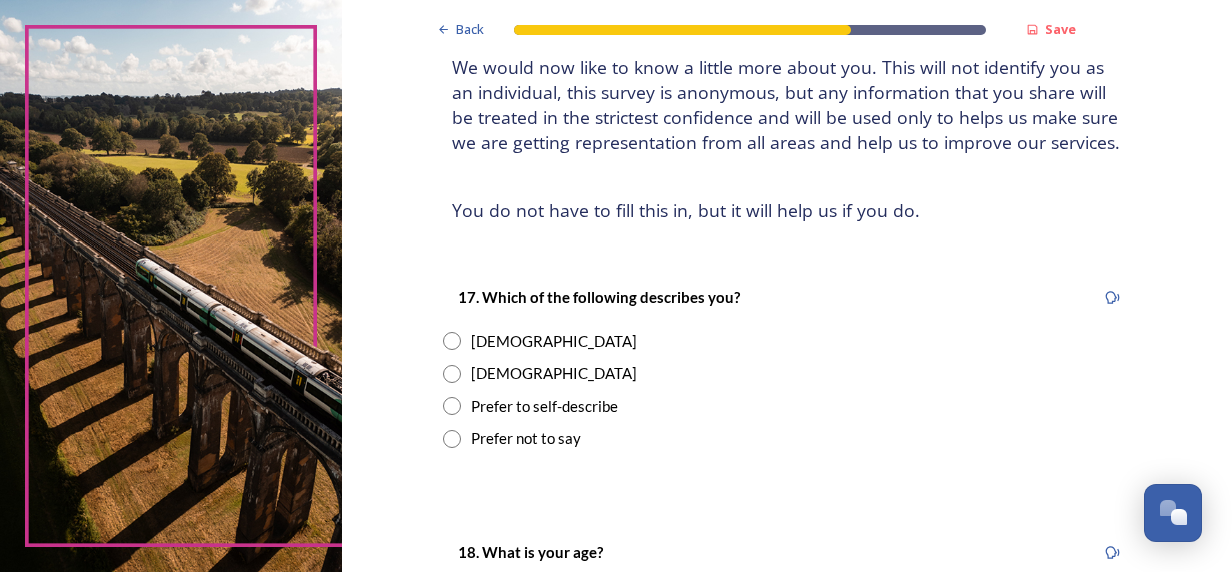 scroll, scrollTop: 166, scrollLeft: 0, axis: vertical 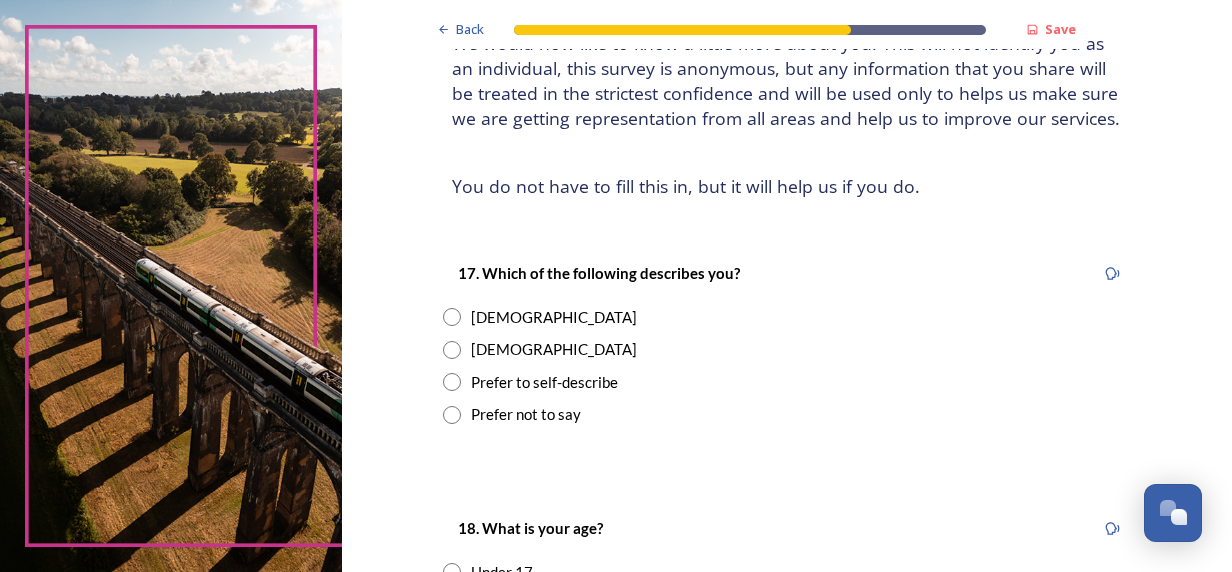 click at bounding box center (452, 317) 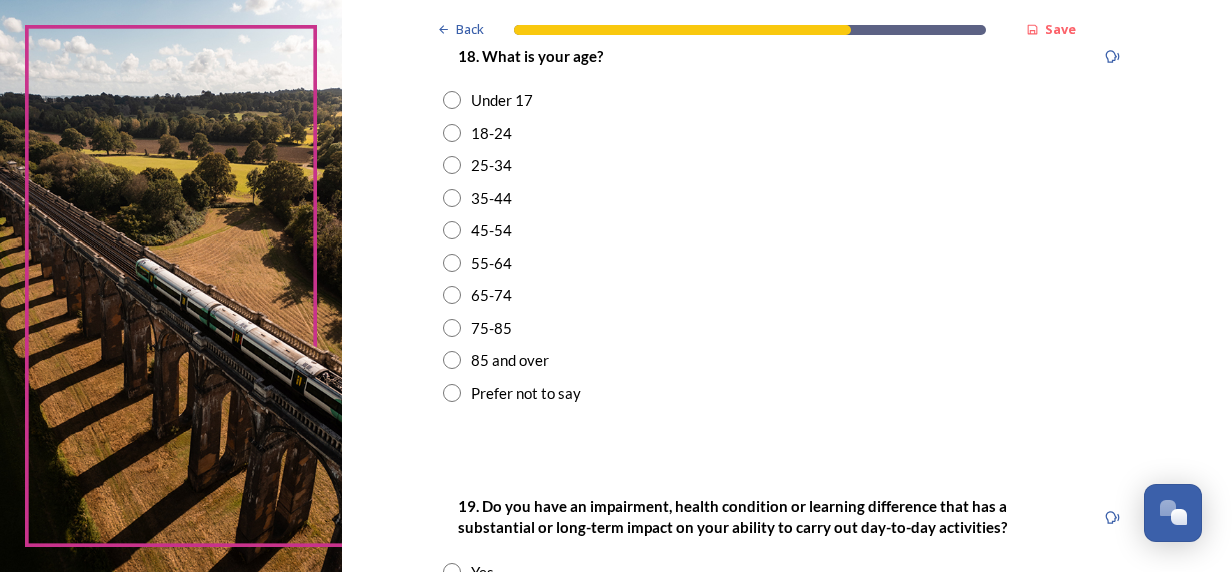 scroll, scrollTop: 666, scrollLeft: 0, axis: vertical 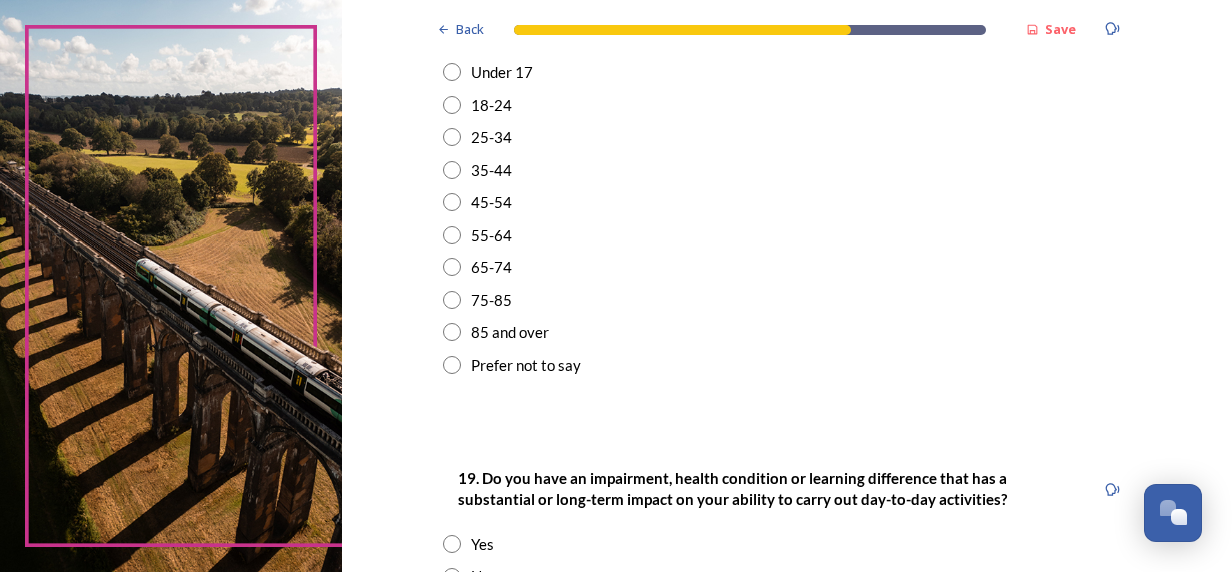 drag, startPoint x: 445, startPoint y: 300, endPoint x: 434, endPoint y: 312, distance: 16.27882 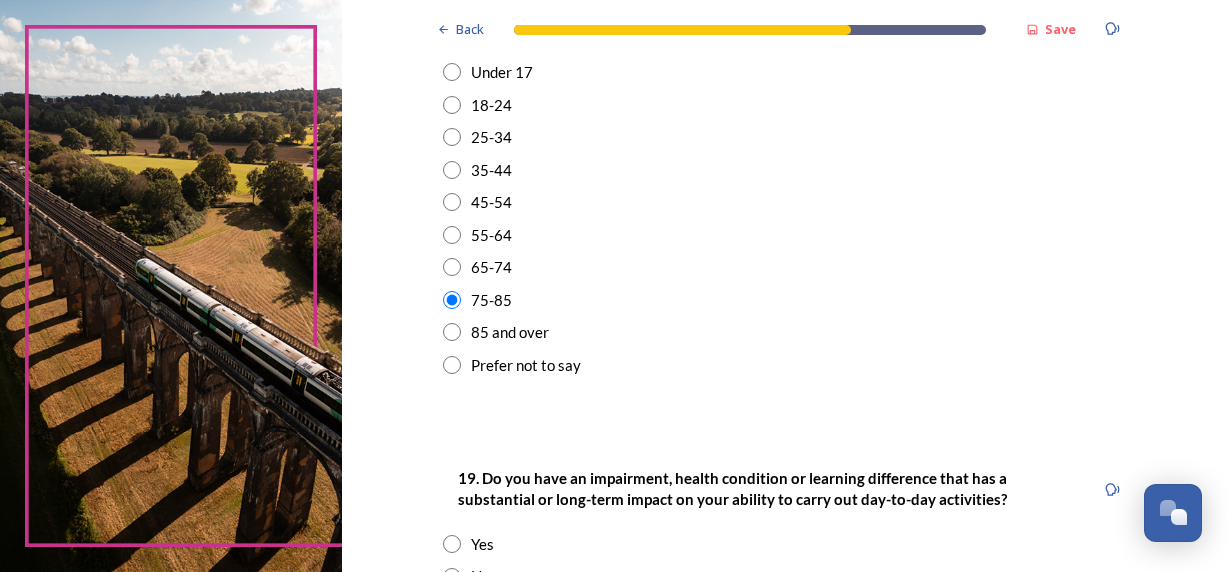 scroll, scrollTop: 833, scrollLeft: 0, axis: vertical 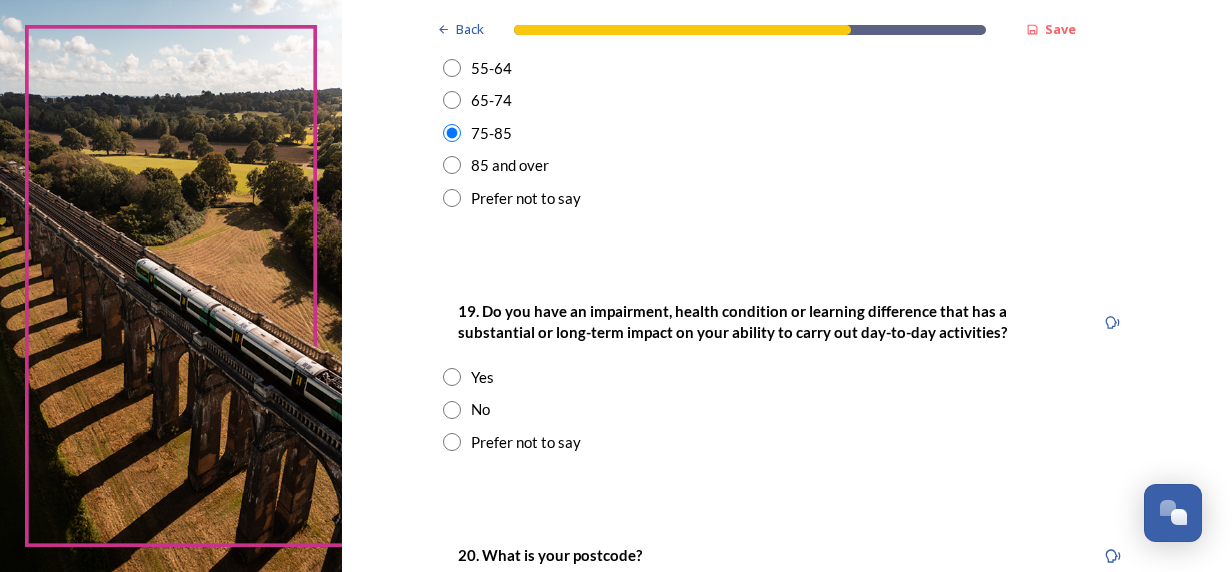 click at bounding box center (452, 410) 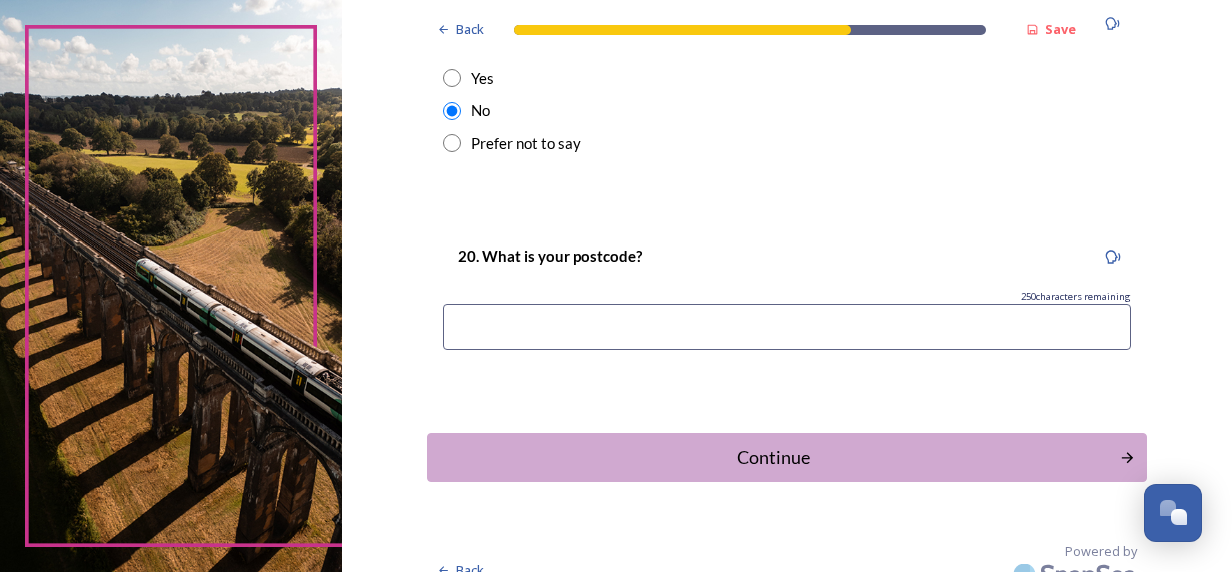 scroll, scrollTop: 1156, scrollLeft: 0, axis: vertical 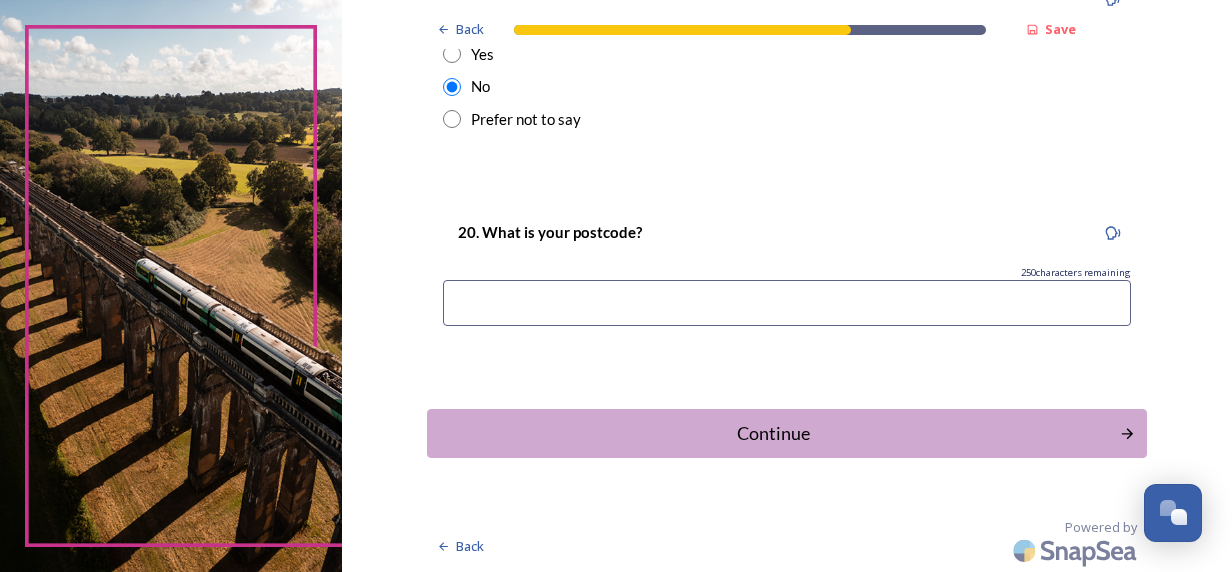 click at bounding box center [787, 303] 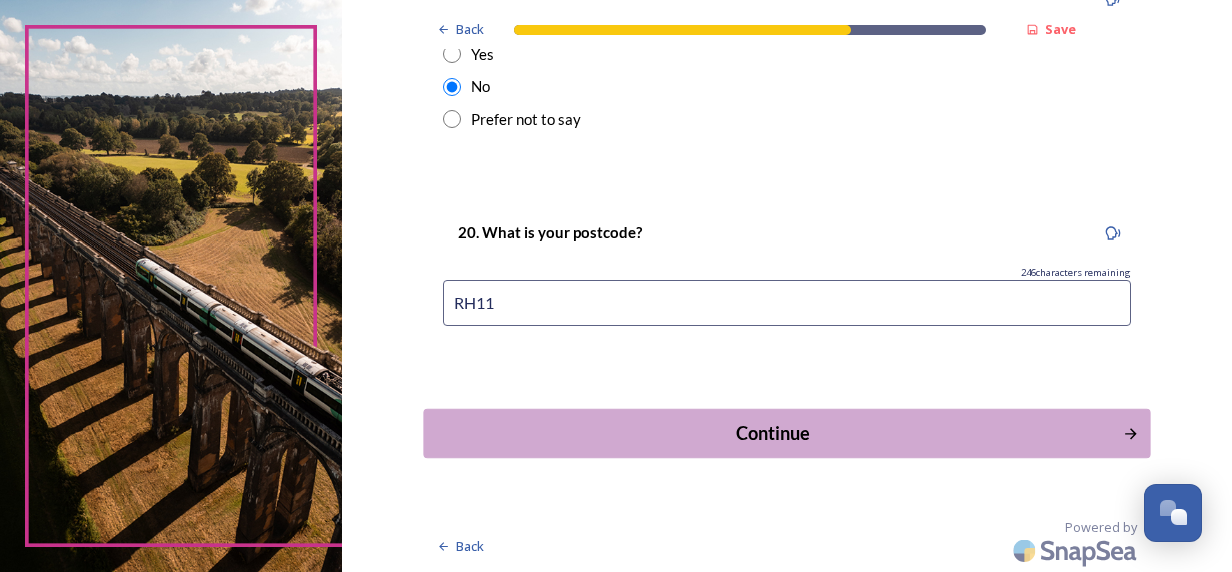 type on "RH11" 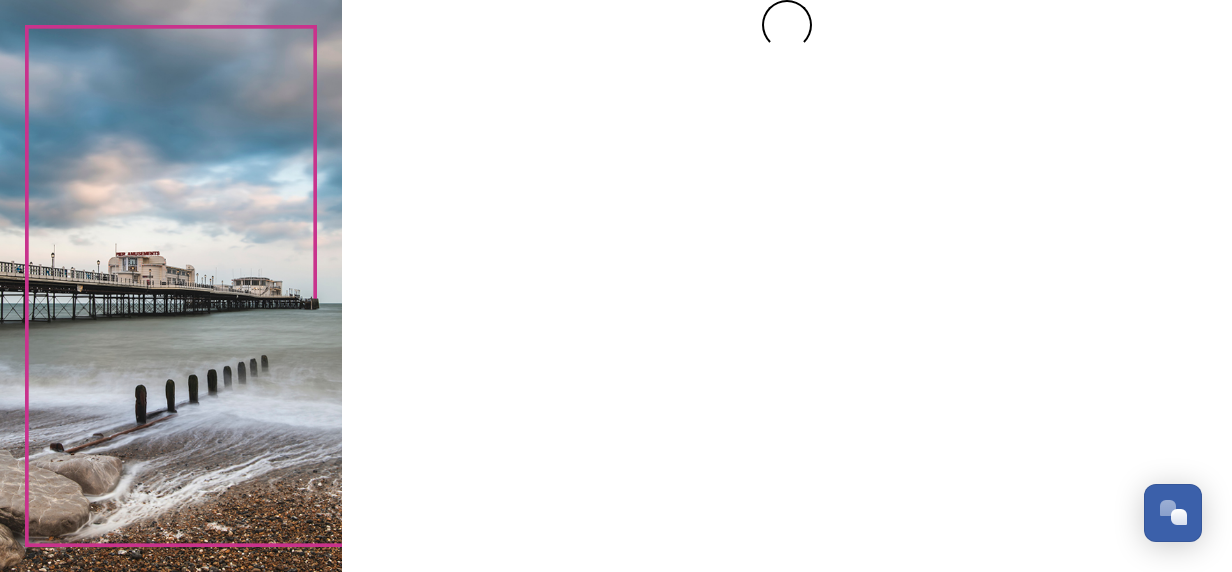 scroll, scrollTop: 0, scrollLeft: 0, axis: both 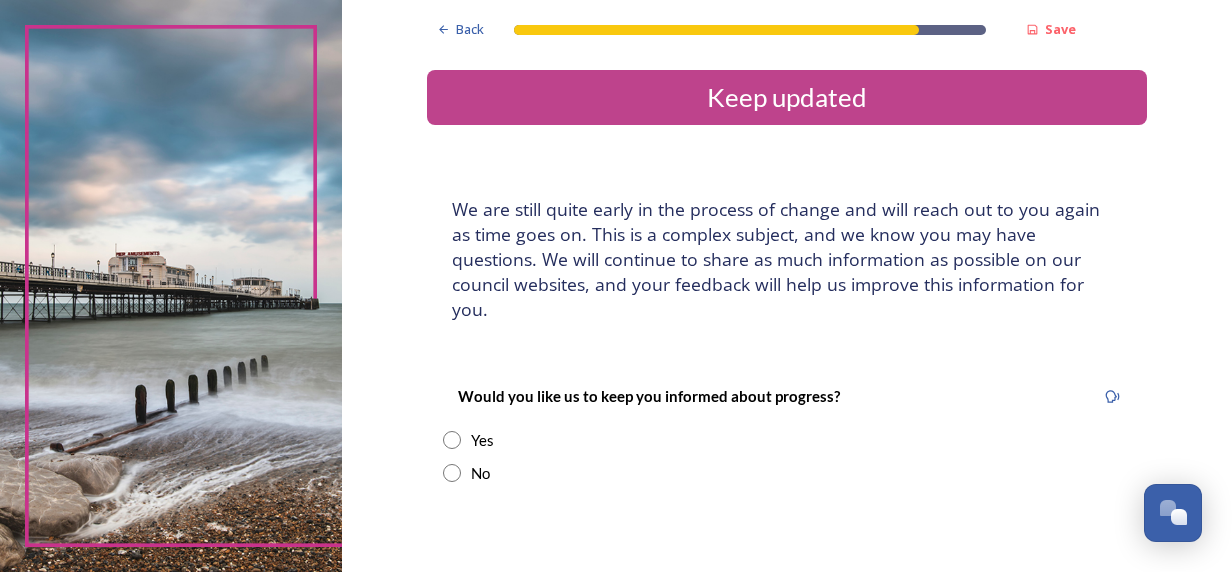 click at bounding box center (452, 440) 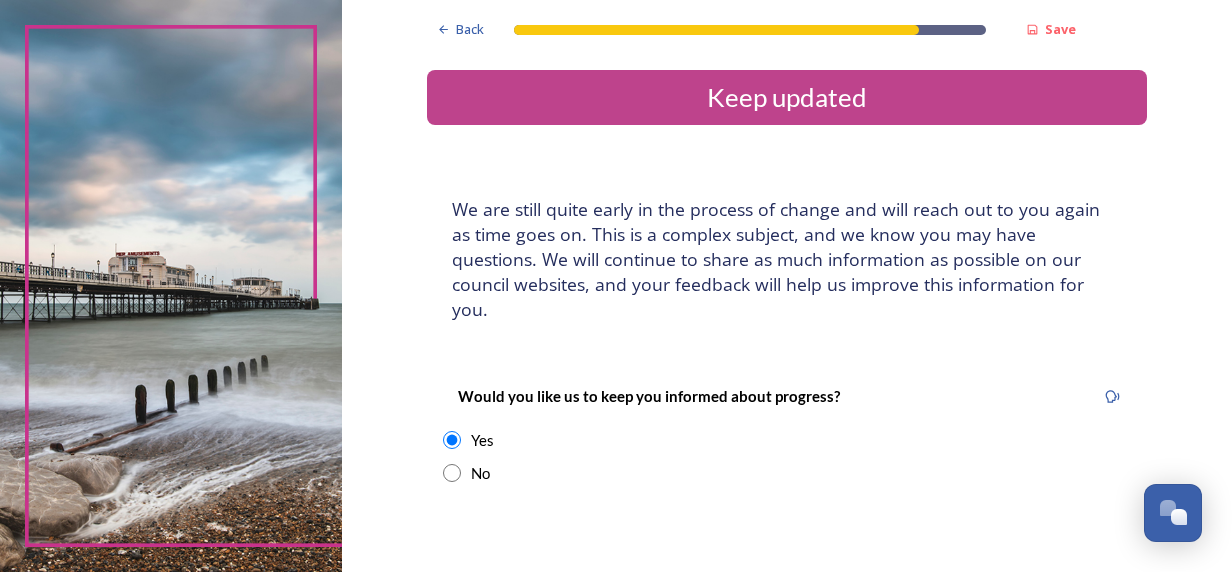 scroll, scrollTop: 166, scrollLeft: 0, axis: vertical 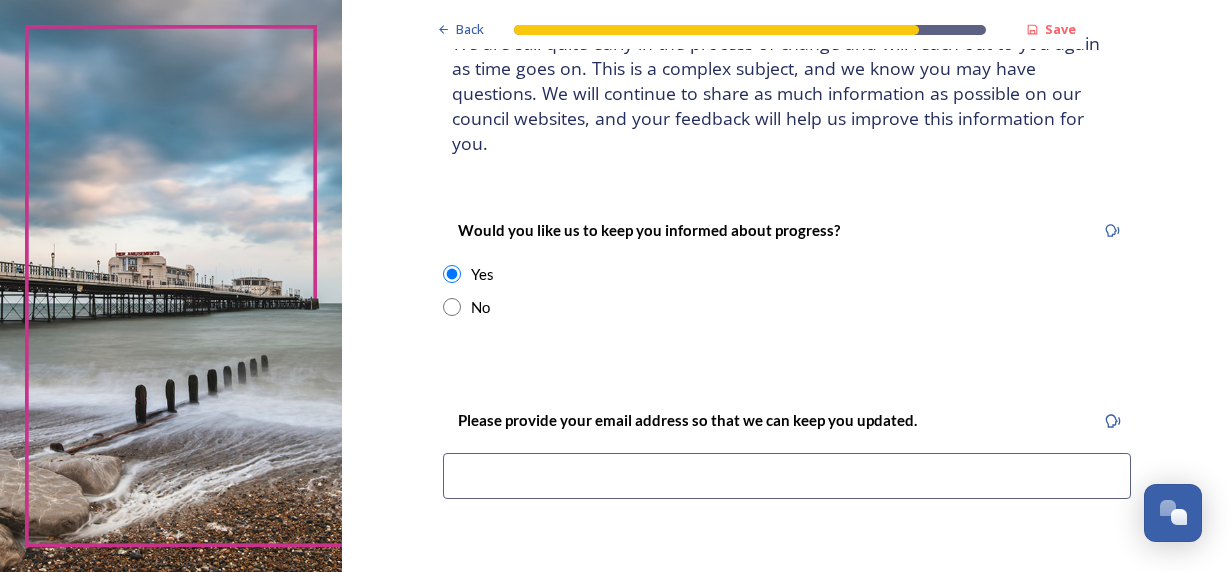click at bounding box center (787, 476) 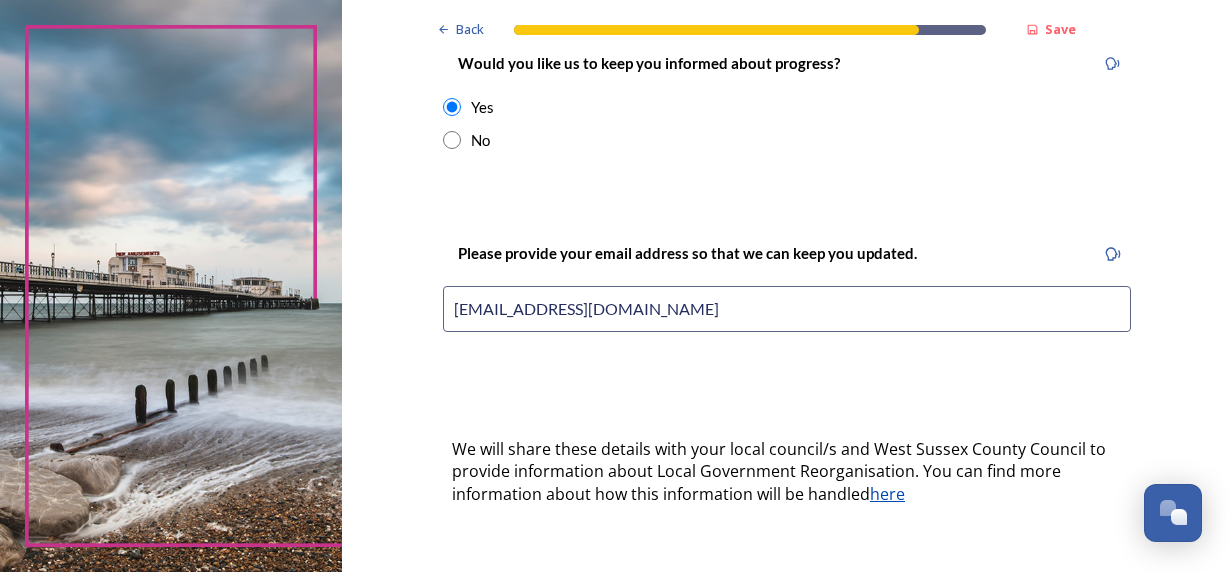scroll, scrollTop: 500, scrollLeft: 0, axis: vertical 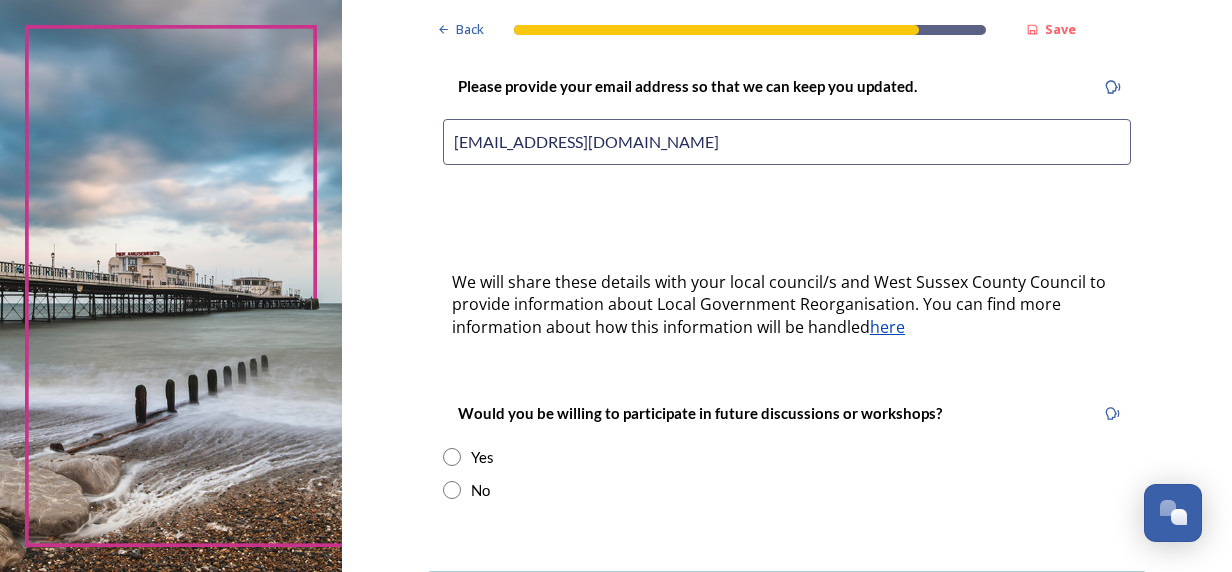 click at bounding box center [452, 490] 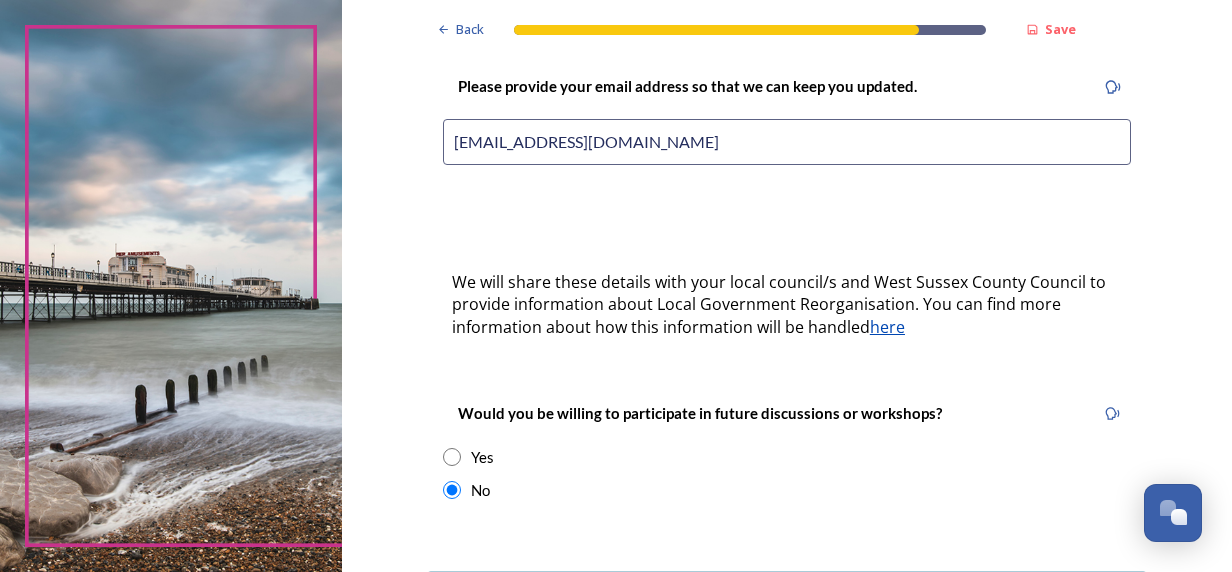 scroll, scrollTop: 638, scrollLeft: 0, axis: vertical 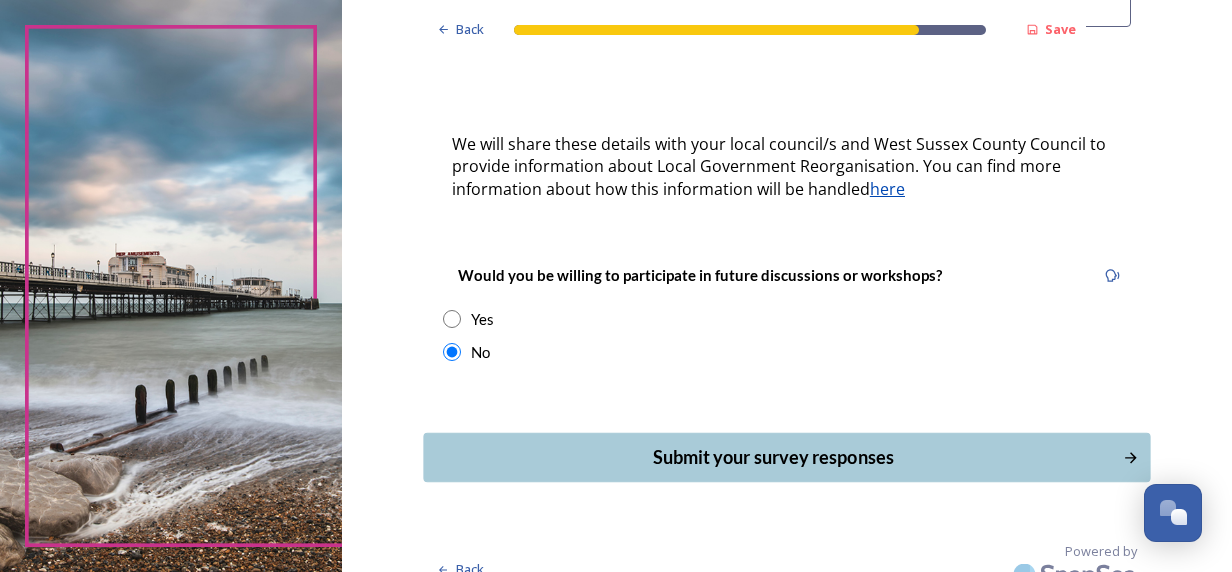 click on "Submit your survey responses" at bounding box center [772, 457] 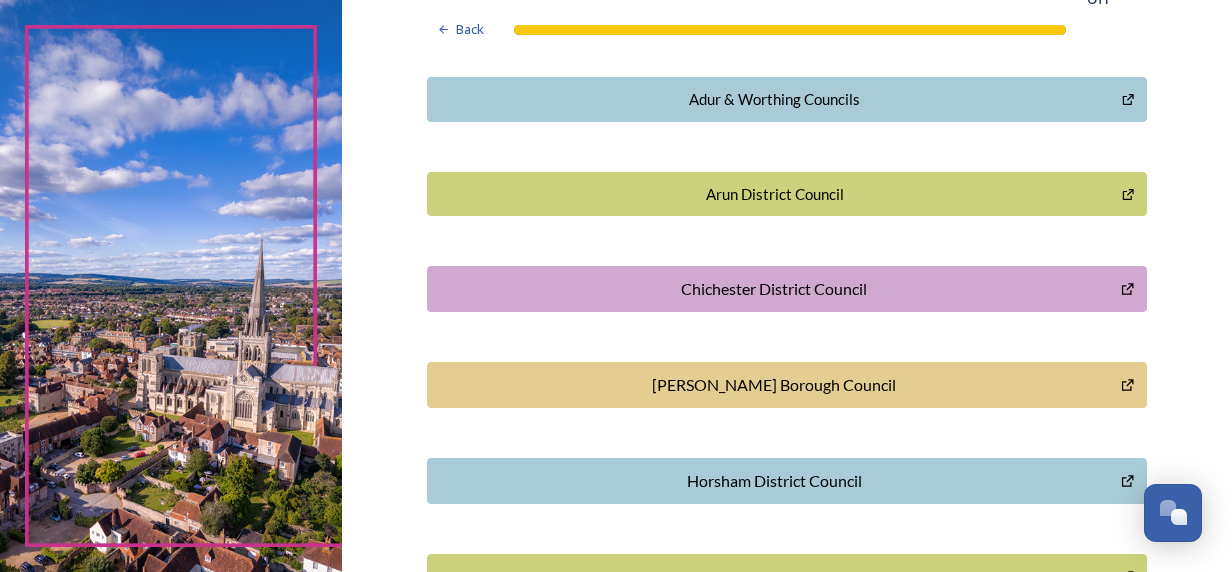 scroll, scrollTop: 500, scrollLeft: 0, axis: vertical 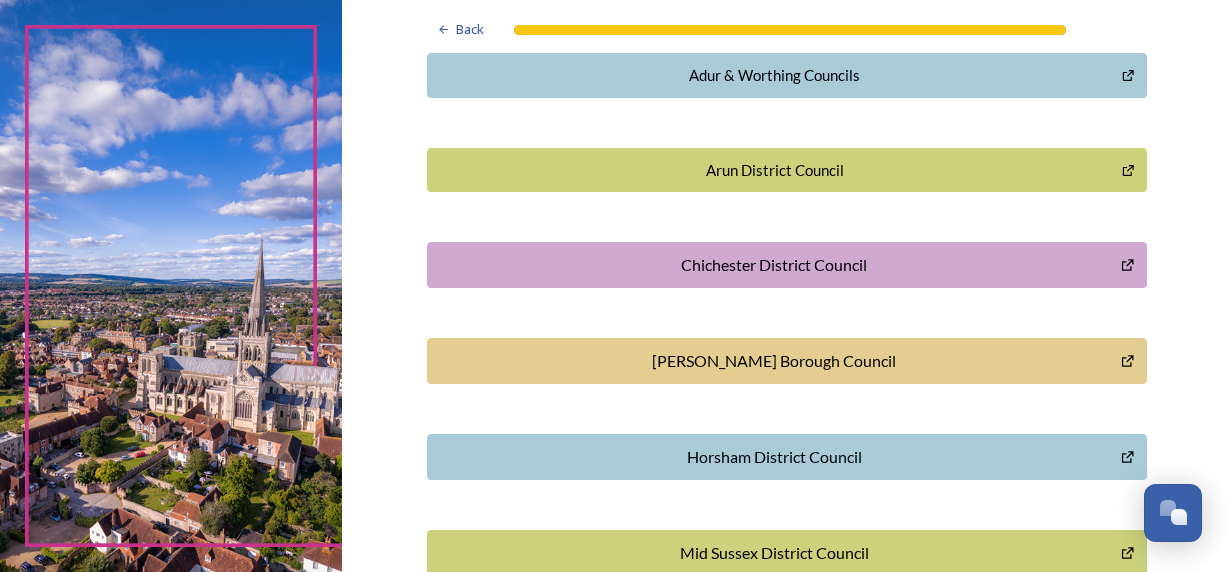 click on "[PERSON_NAME] Borough Council" at bounding box center (774, 361) 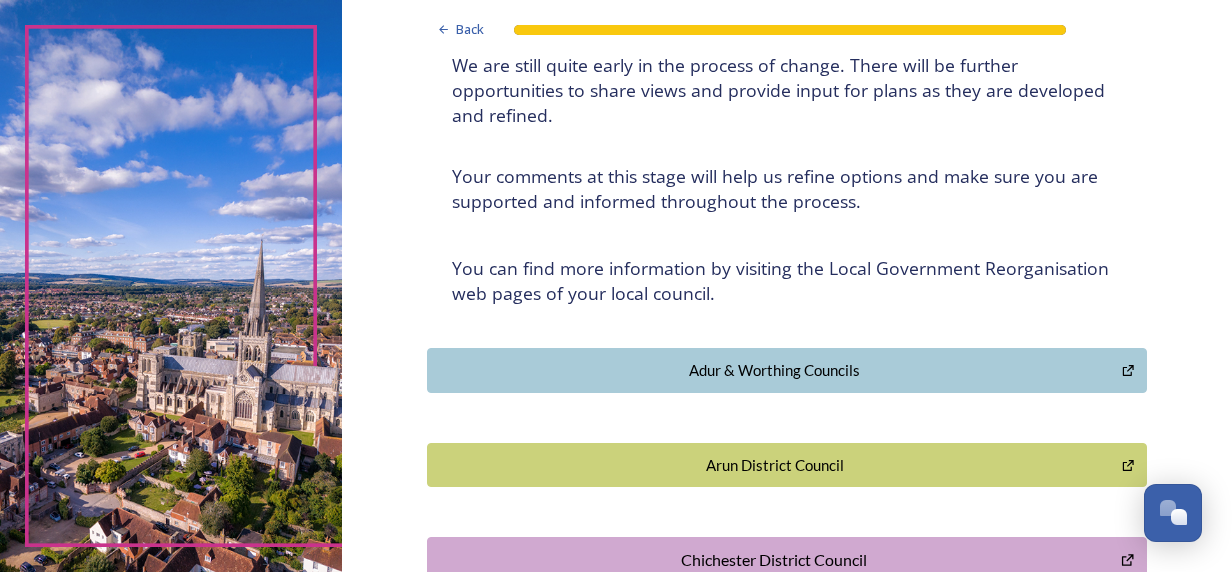 scroll, scrollTop: 166, scrollLeft: 0, axis: vertical 